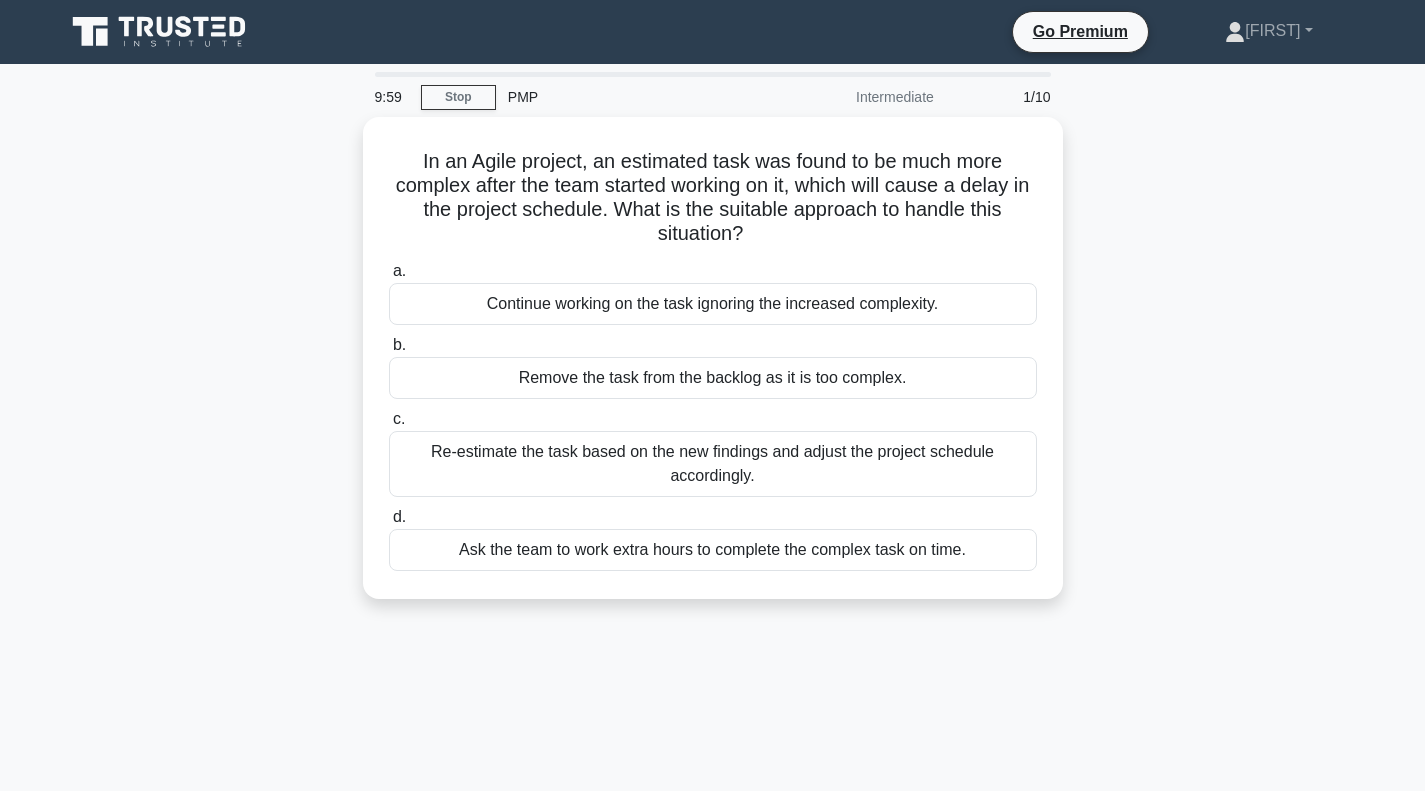 scroll, scrollTop: 0, scrollLeft: 0, axis: both 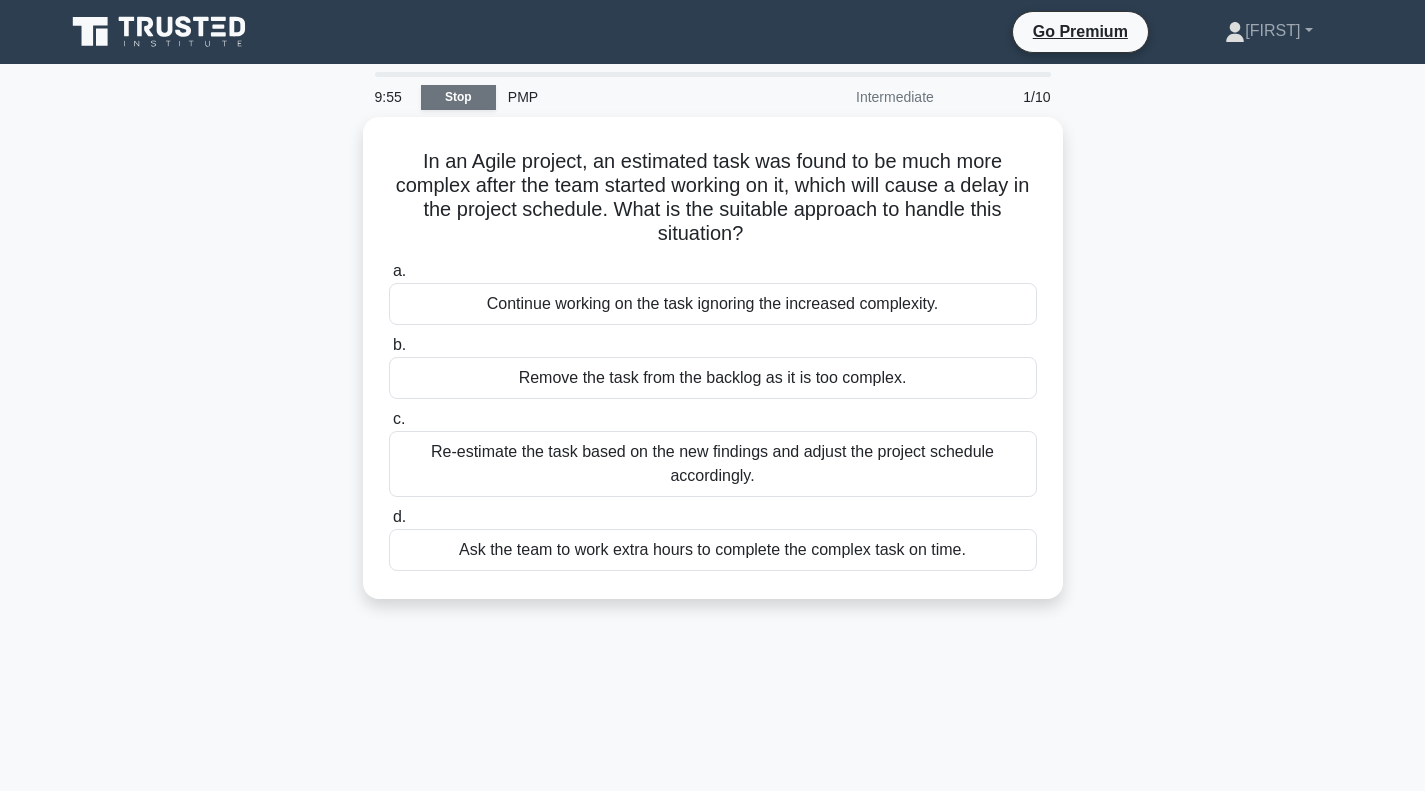 click on "Stop" at bounding box center (458, 97) 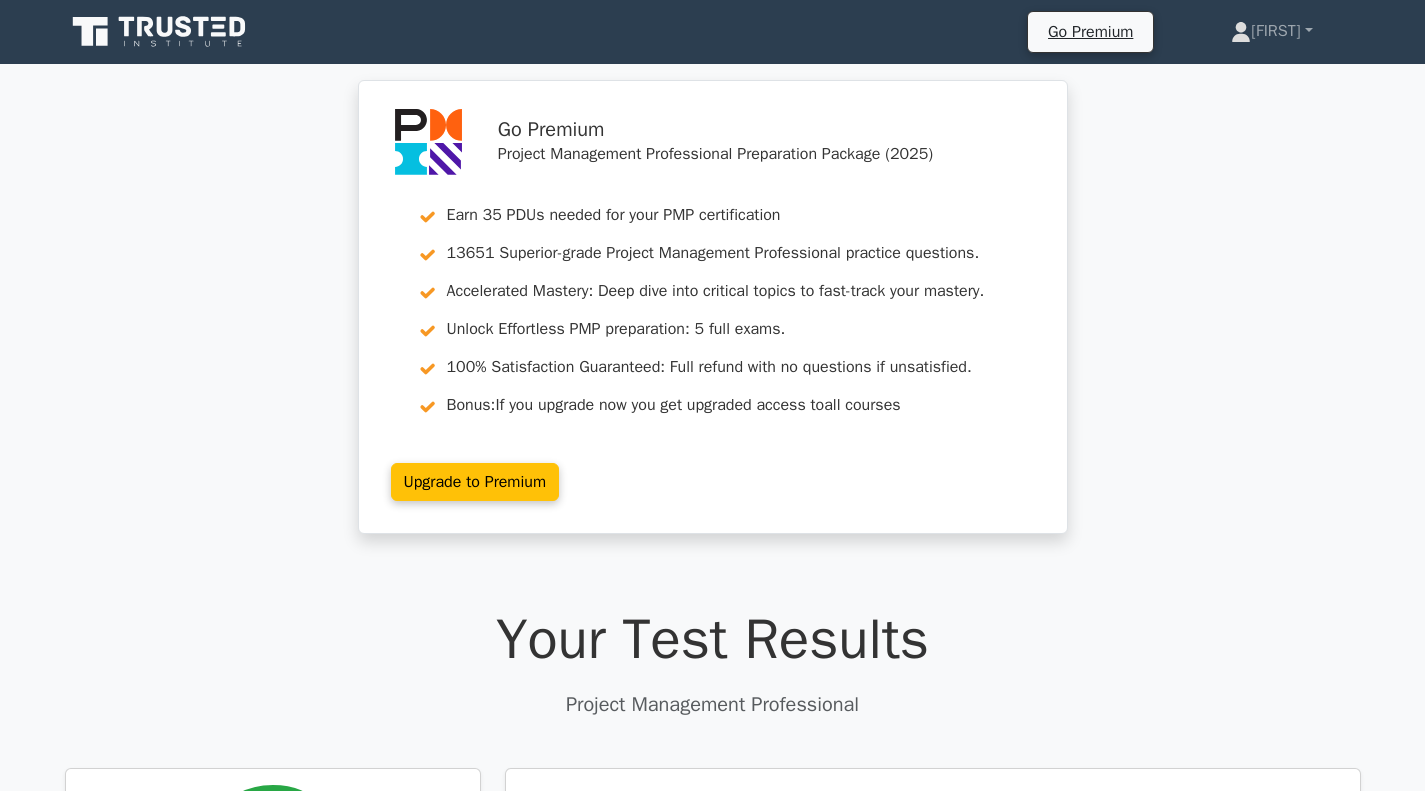 scroll, scrollTop: 0, scrollLeft: 0, axis: both 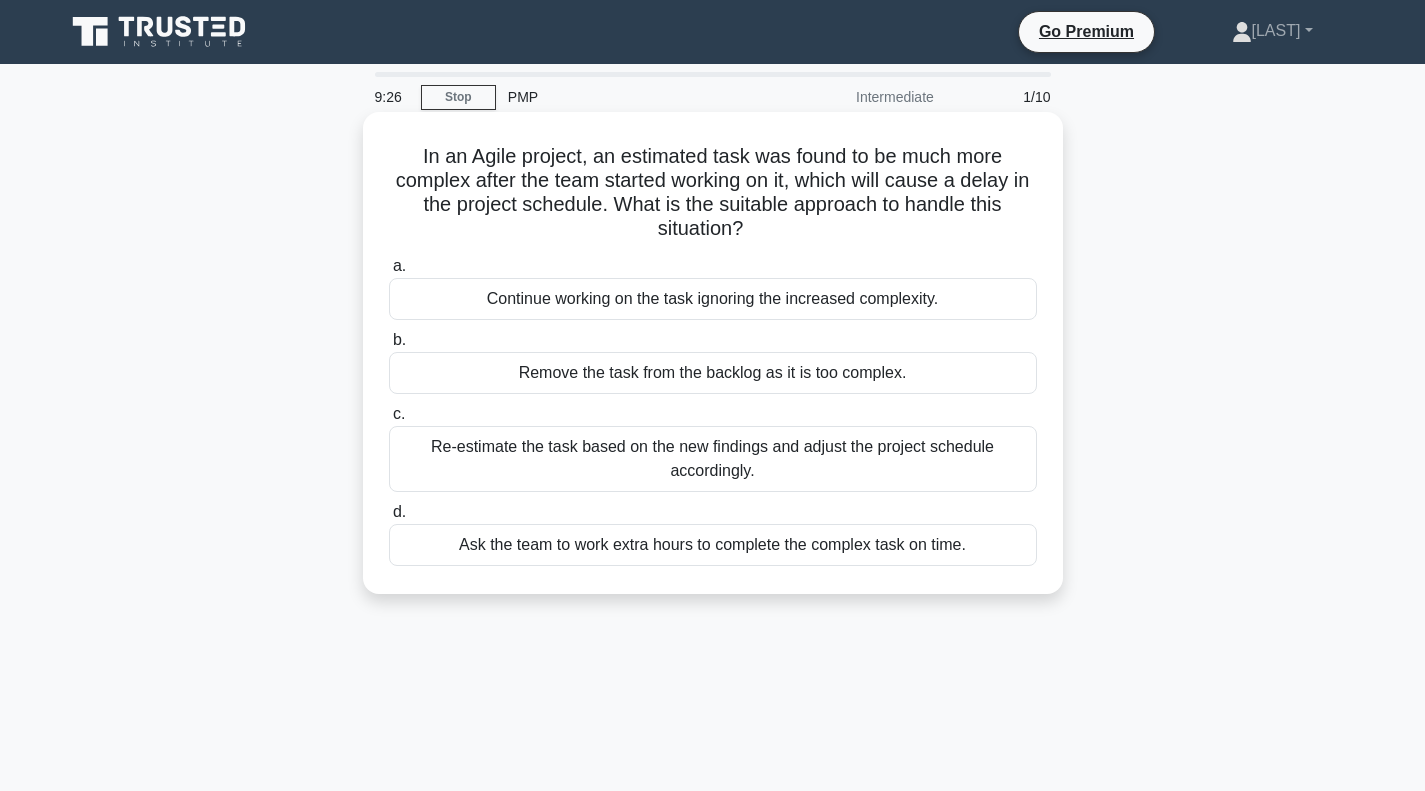 click on "Re-estimate the task based on the new findings and adjust the project schedule accordingly." at bounding box center [713, 459] 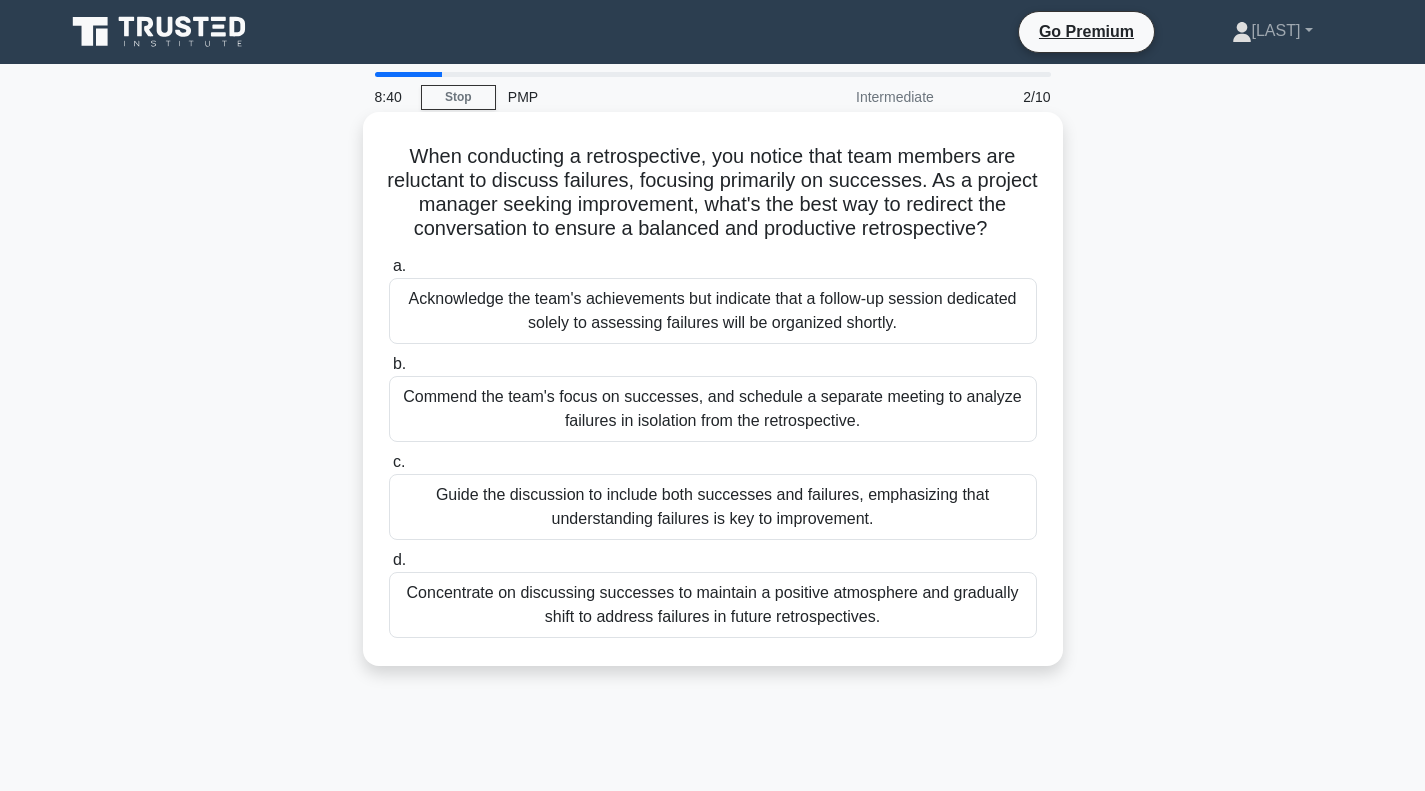 click on "Guide the discussion to include both successes and failures, emphasizing that understanding failures is key to improvement." at bounding box center (713, 507) 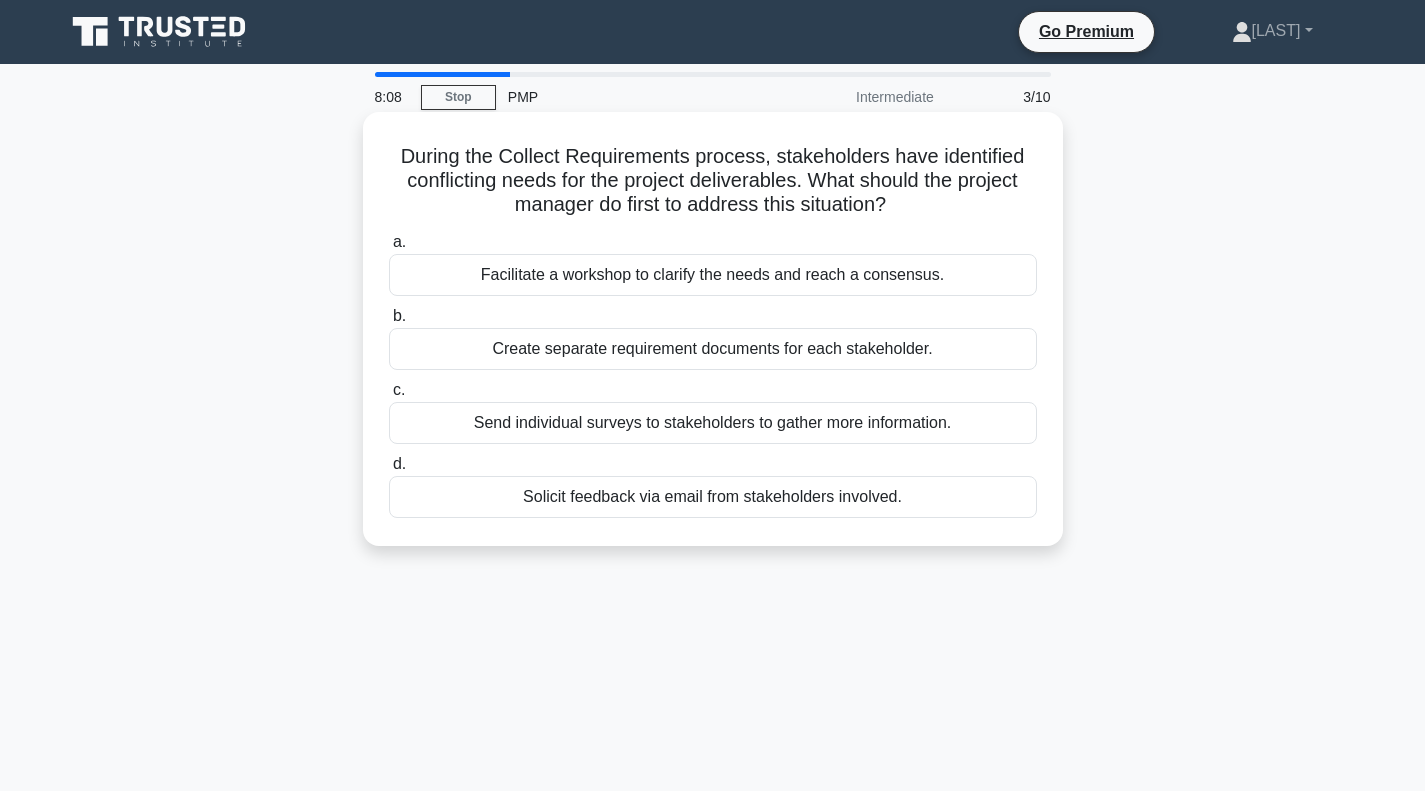 click on "Facilitate a workshop to clarify the needs and reach a consensus." at bounding box center (713, 275) 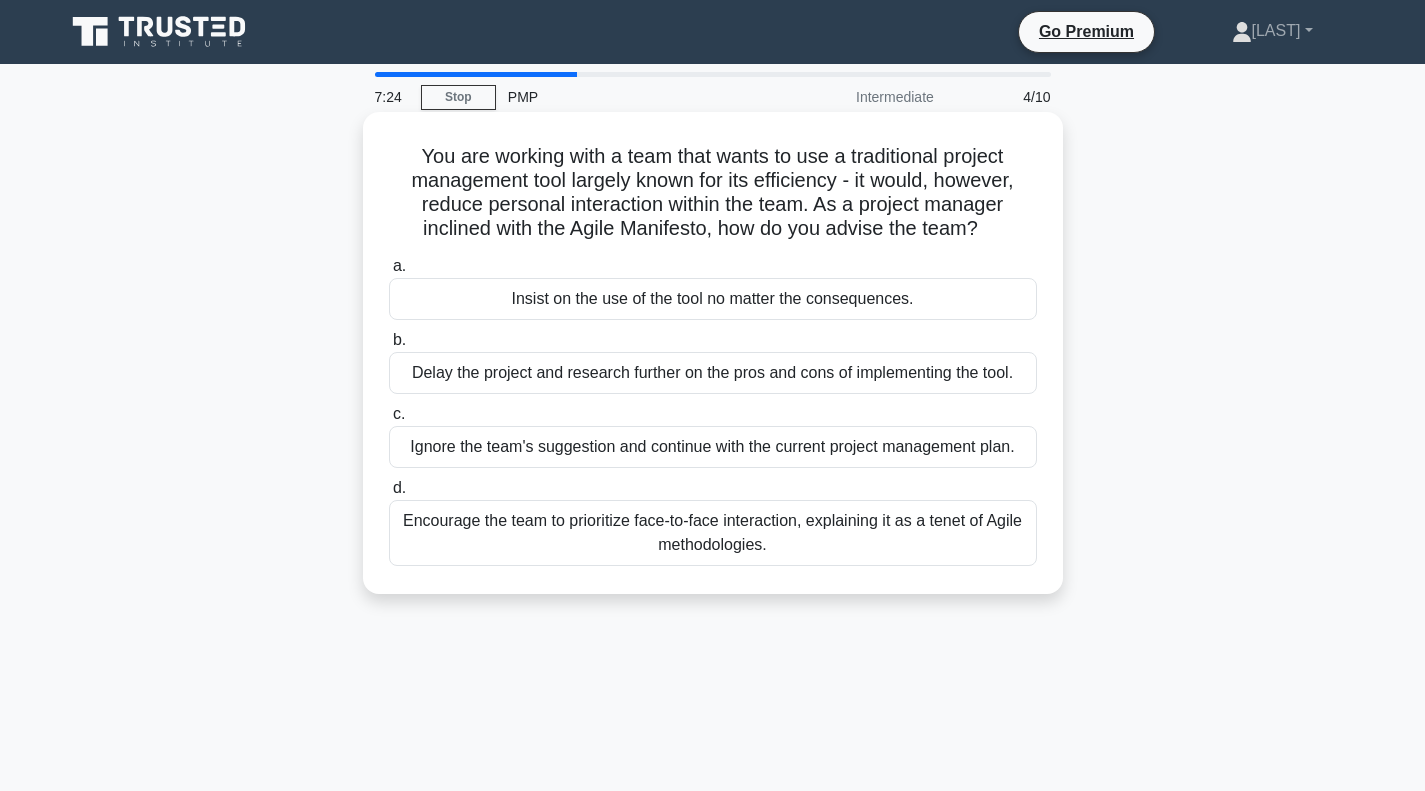 click on "Encourage the team to prioritize face-to-face interaction, explaining it as a tenet of Agile methodologies." at bounding box center (713, 533) 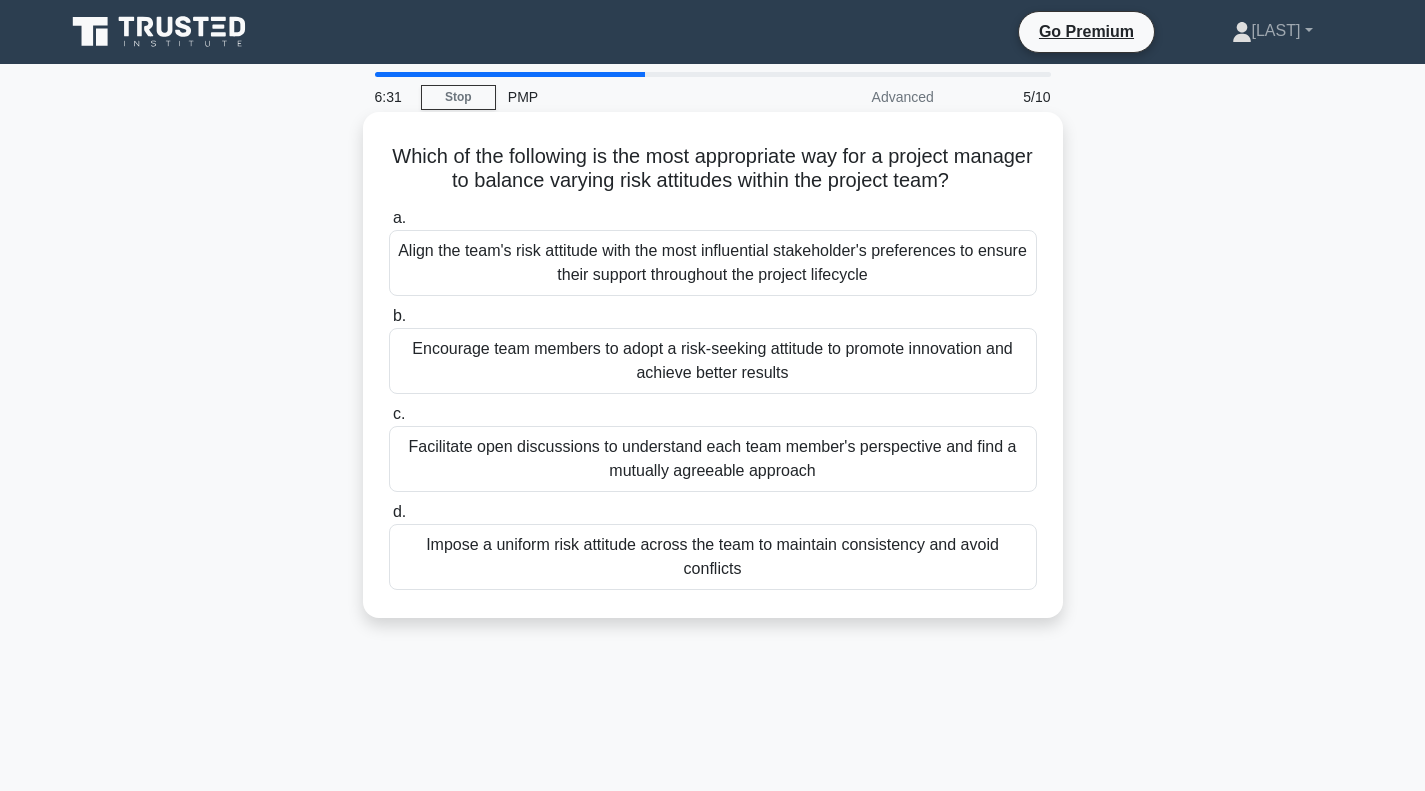 click on "Impose a uniform risk attitude across the team to maintain consistency and avoid conflicts" at bounding box center (713, 557) 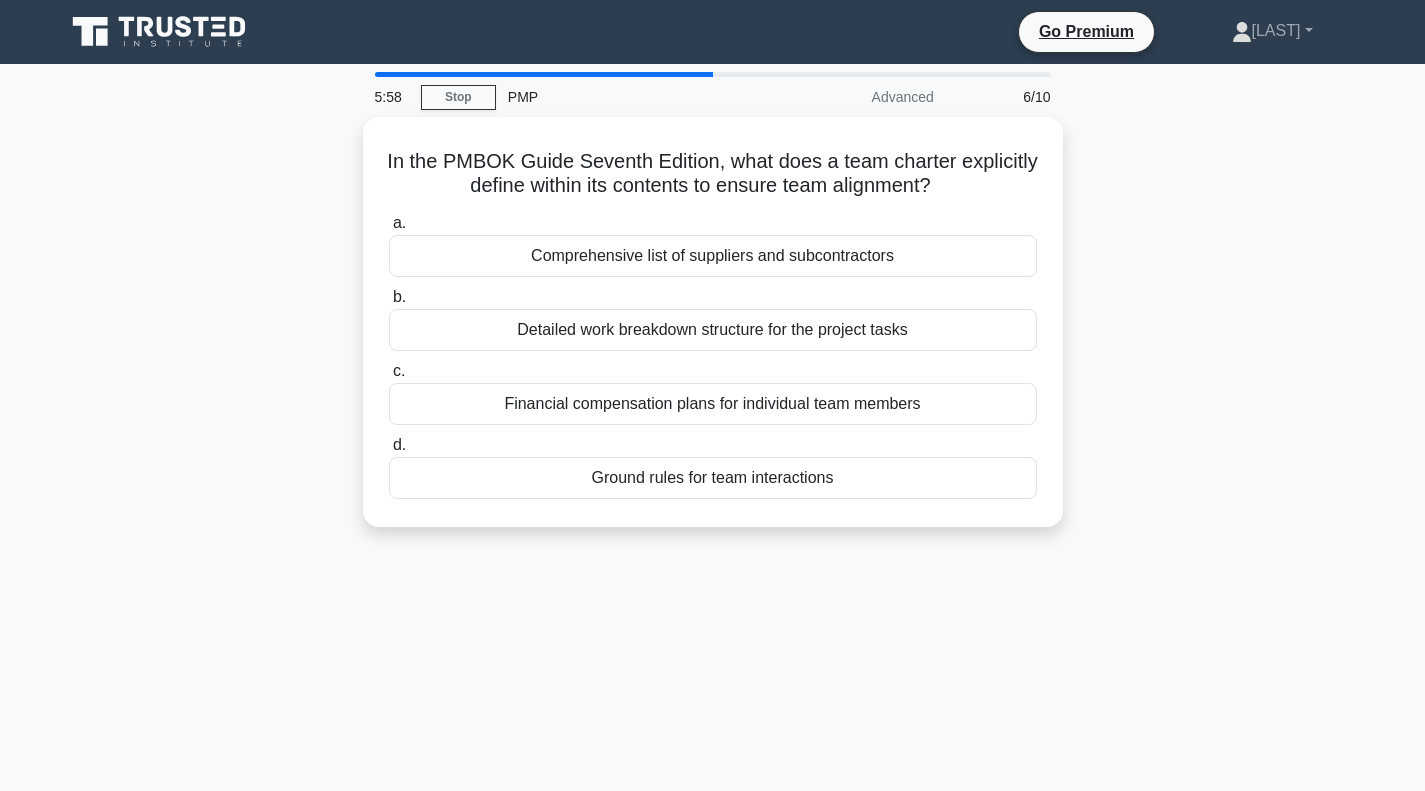 click on "5:58
Stop
PMP
Advanced
6/10
In the PMBOK Guide Seventh Edition, what does a team charter explicitly define within its contents to ensure team alignment?
.spinner_0XTQ{transform-origin:center;animation:spinner_y6GP .75s linear infinite}@keyframes spinner_y6GP{100%{transform:rotate(360deg)}}
a.
b. c. d." at bounding box center [712, 572] 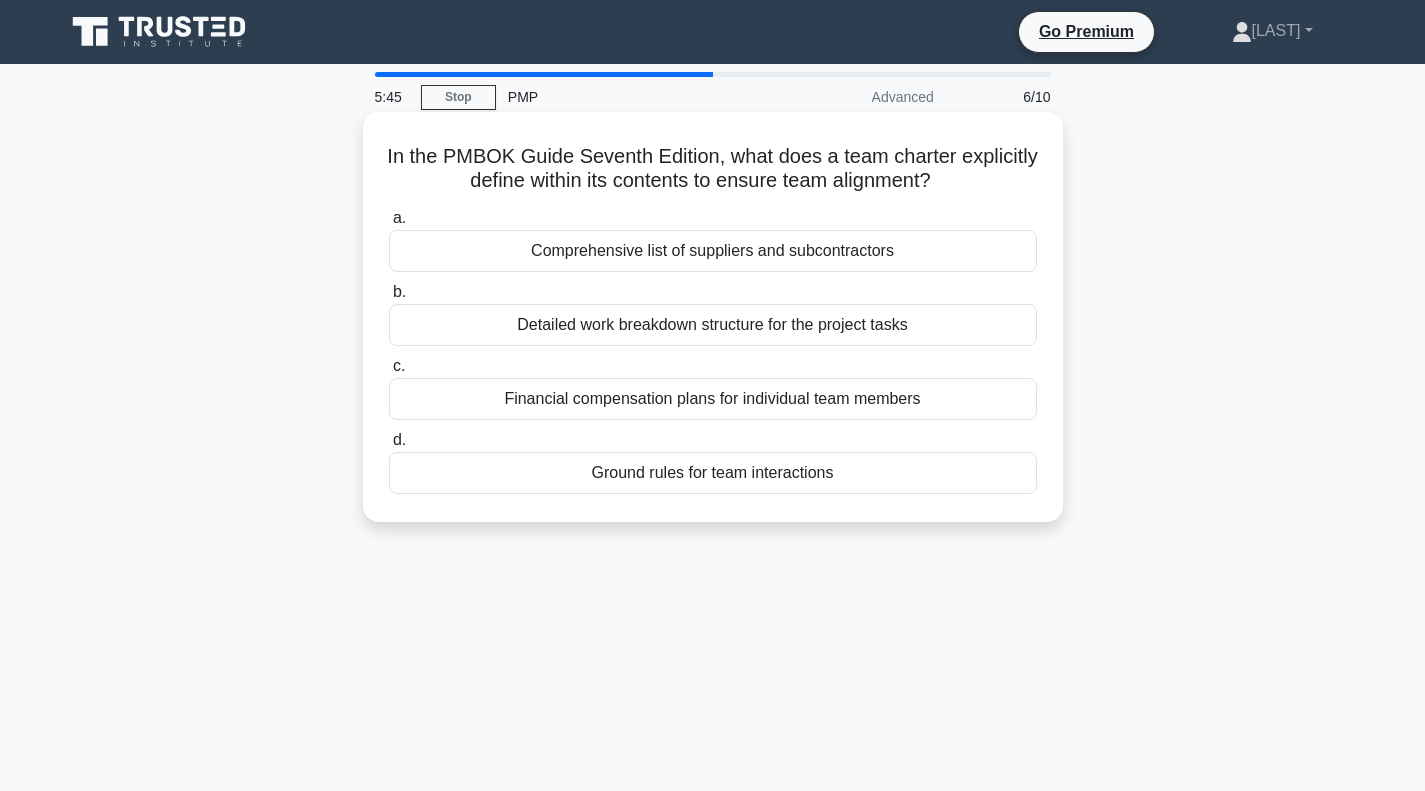 click on "Ground rules for team interactions" at bounding box center [713, 473] 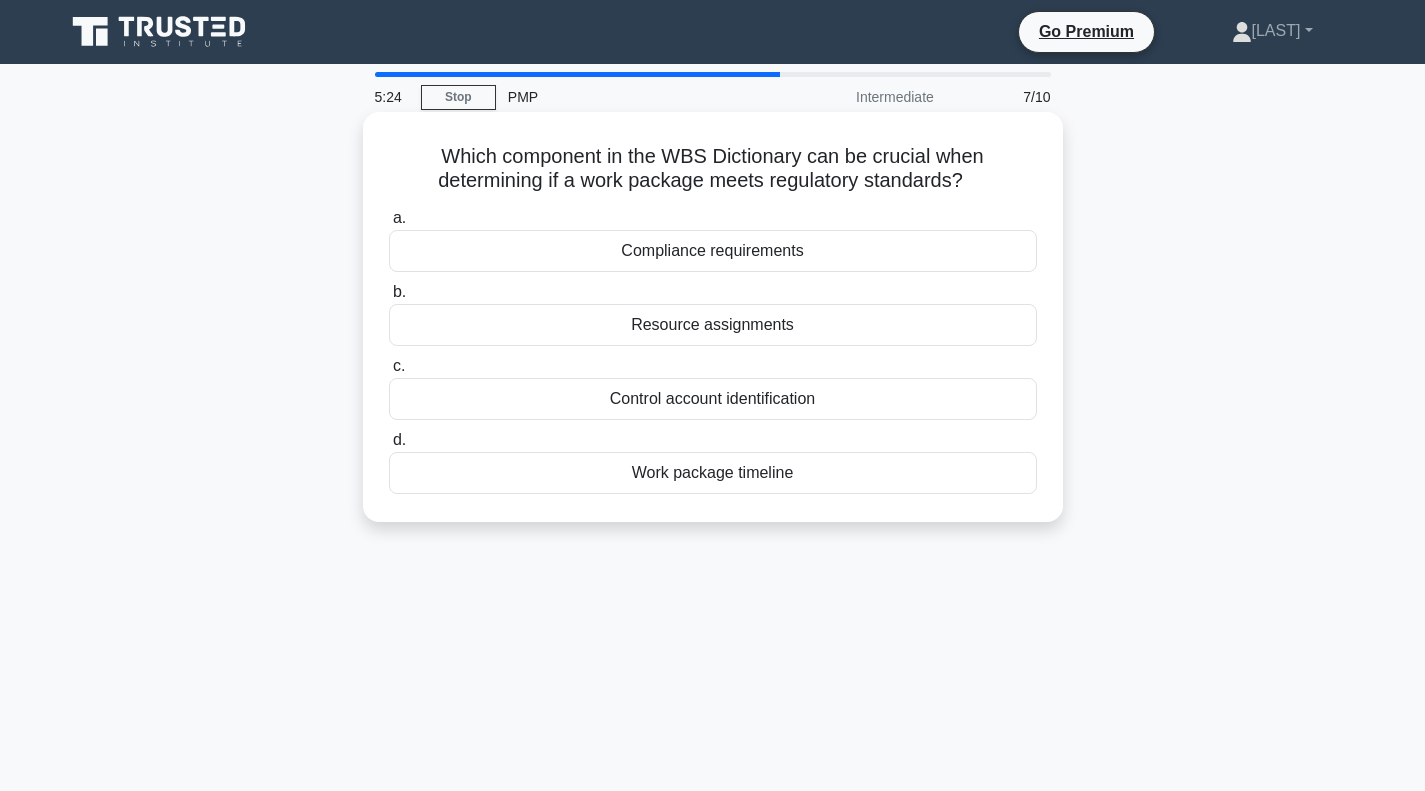 click on "Compliance requirements" at bounding box center (713, 251) 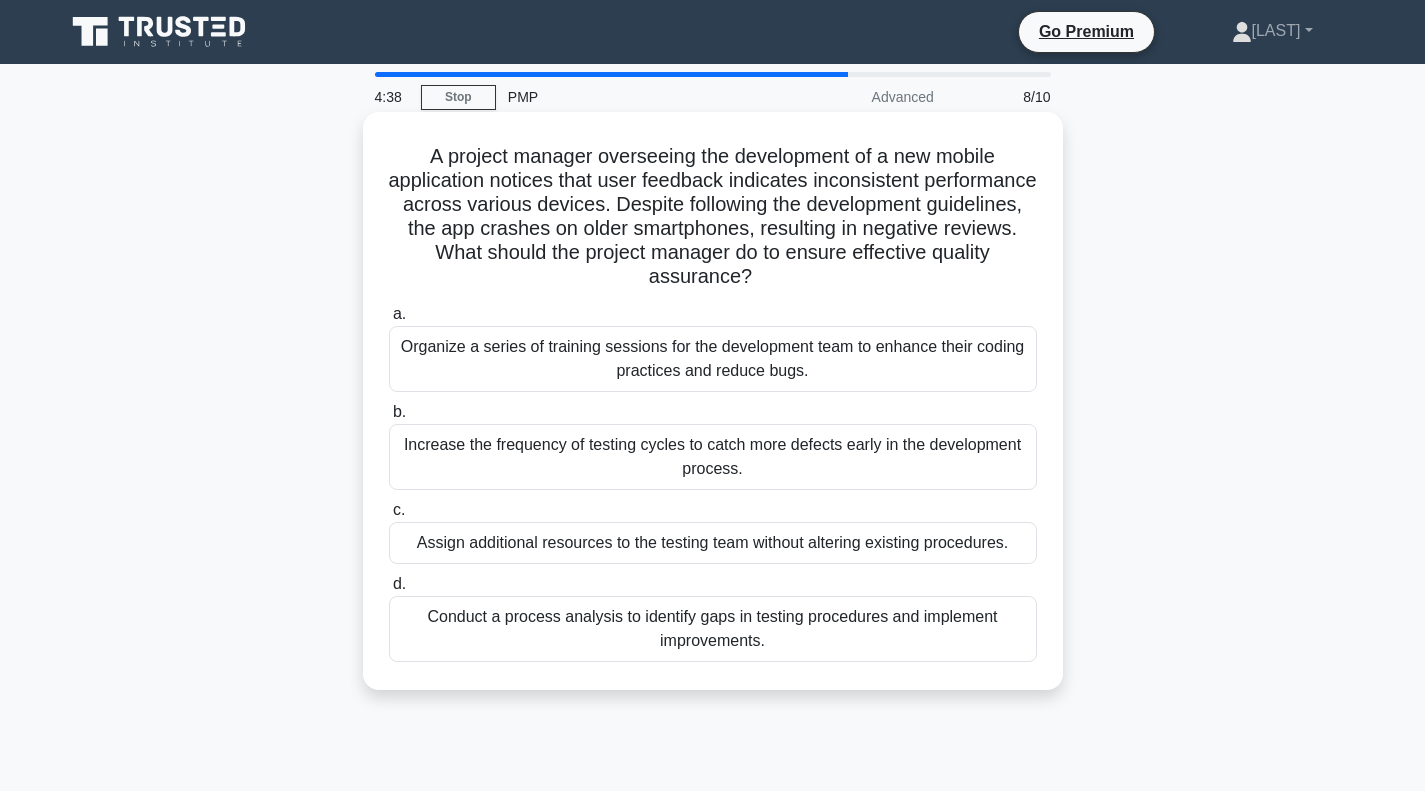 click on "Conduct a process analysis to identify gaps in testing procedures and implement improvements." at bounding box center [713, 629] 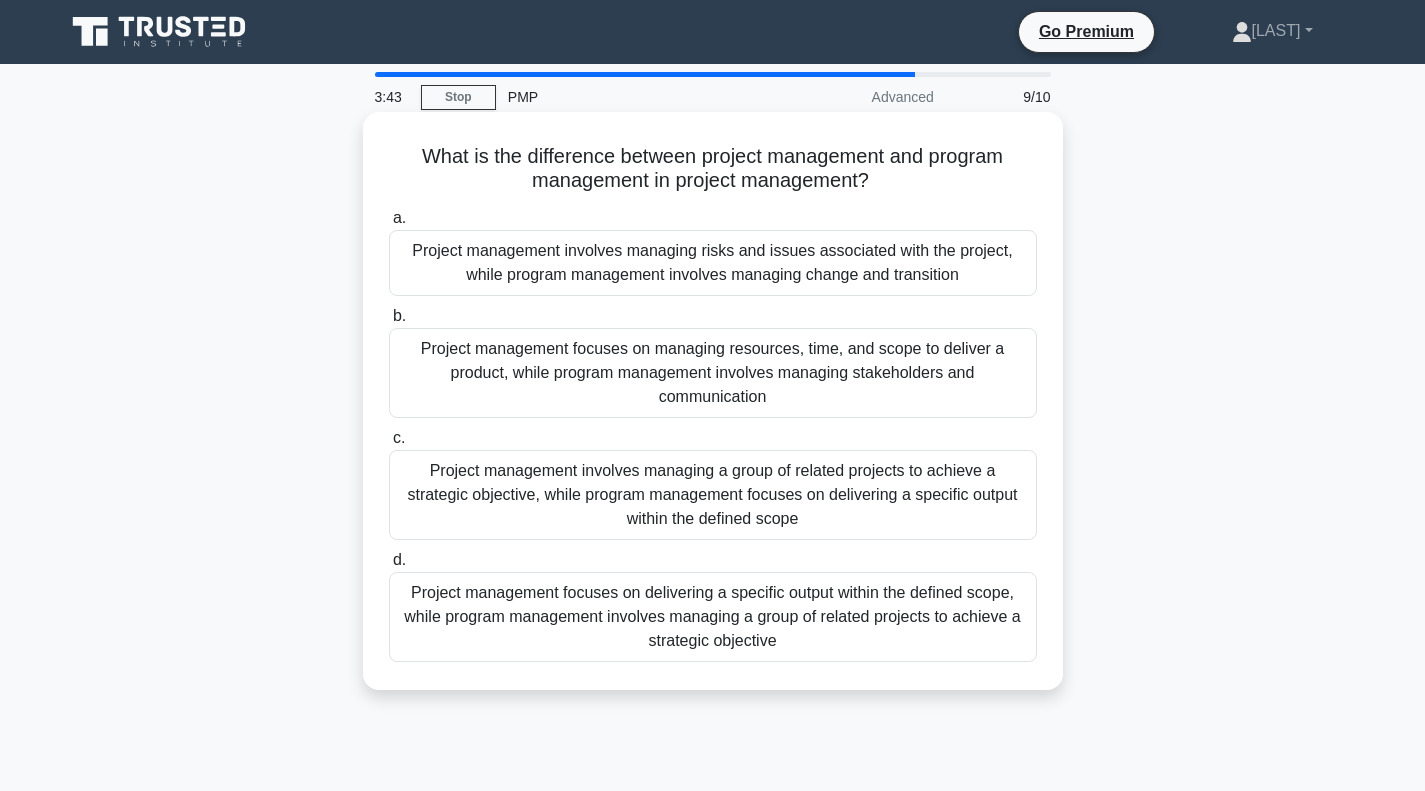 click on "Project management focuses on delivering a specific output within the defined scope, while program management involves managing a group of related projects to achieve a strategic objective" at bounding box center (713, 617) 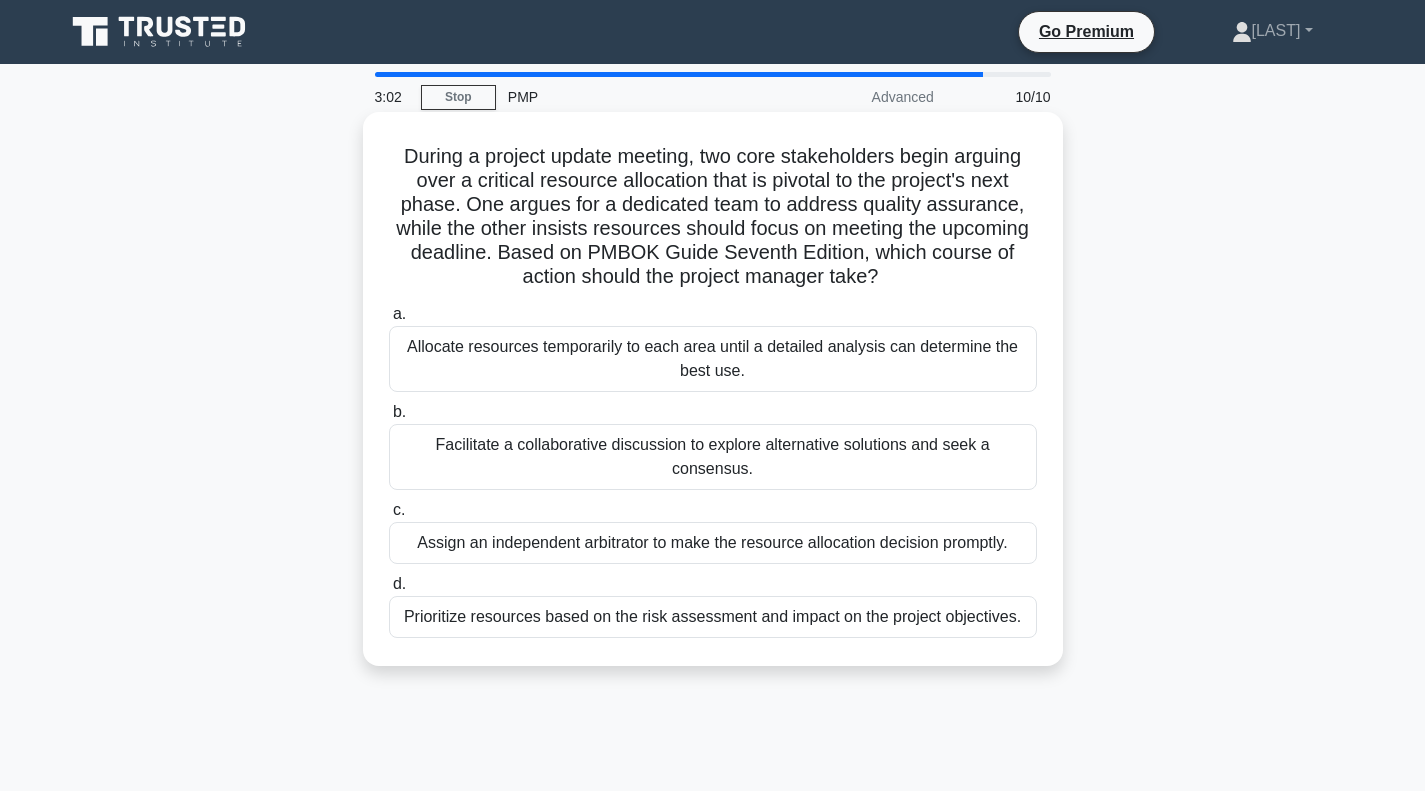 click on "Facilitate a collaborative discussion to explore alternative solutions and seek a consensus." at bounding box center (713, 457) 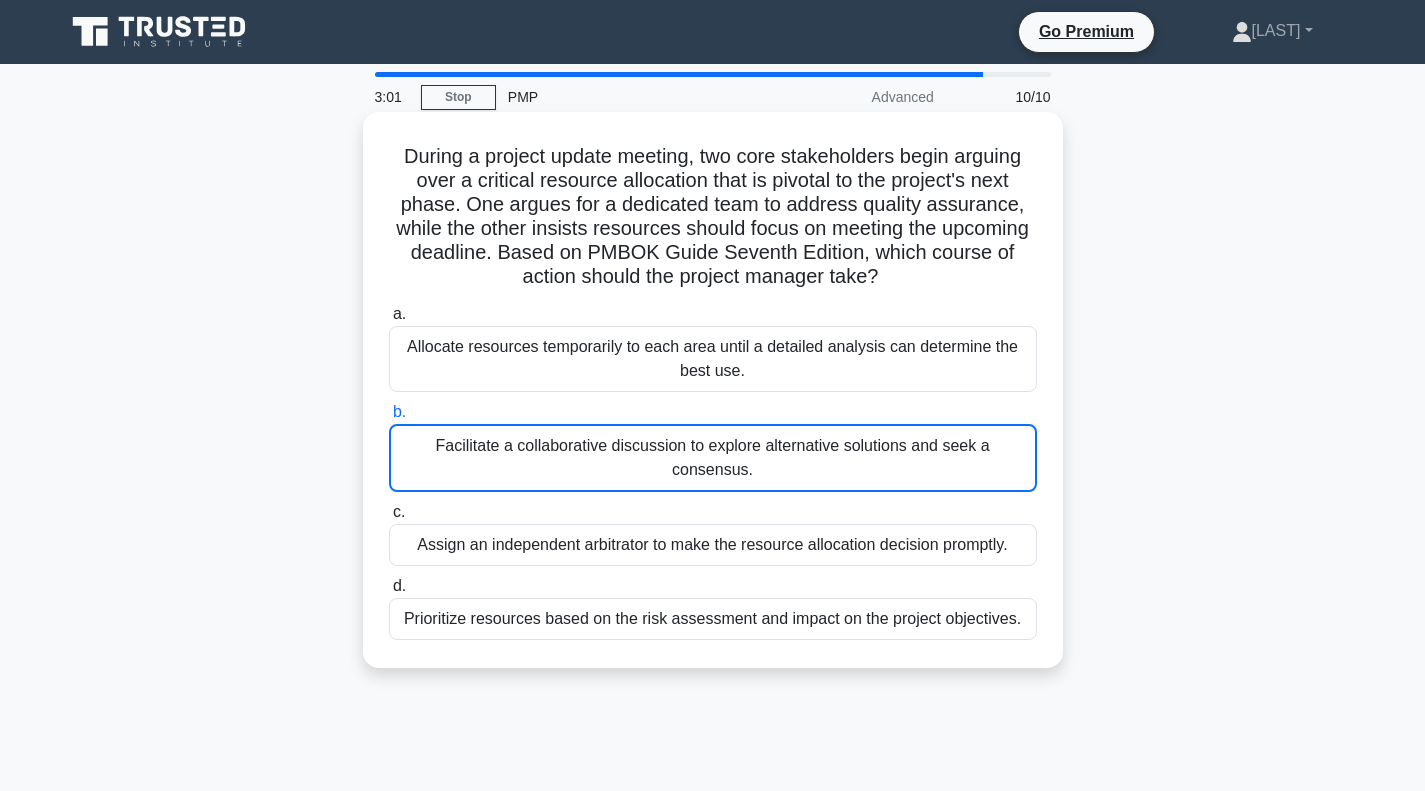 click on "Facilitate a collaborative discussion to explore alternative solutions and seek a consensus." at bounding box center (713, 458) 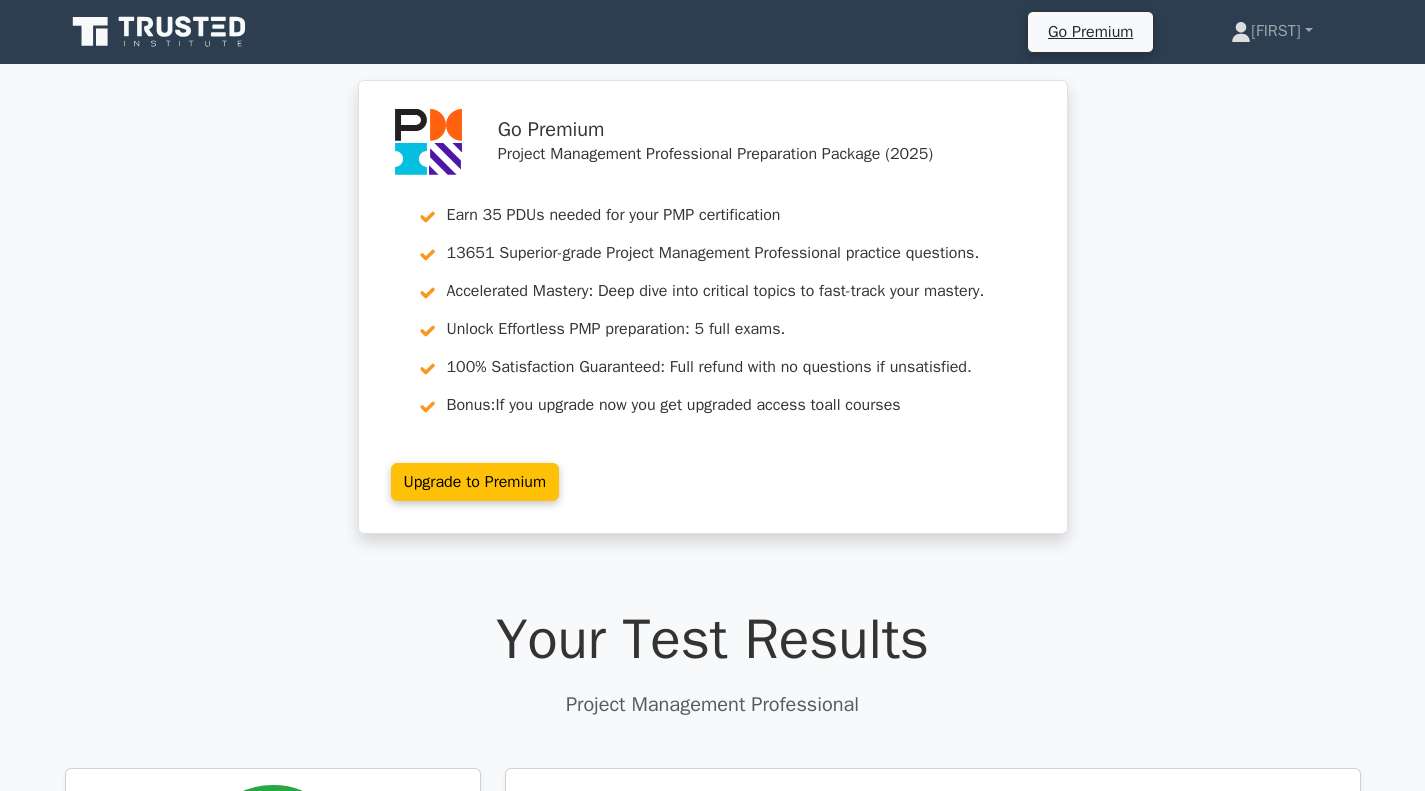 scroll, scrollTop: 0, scrollLeft: 0, axis: both 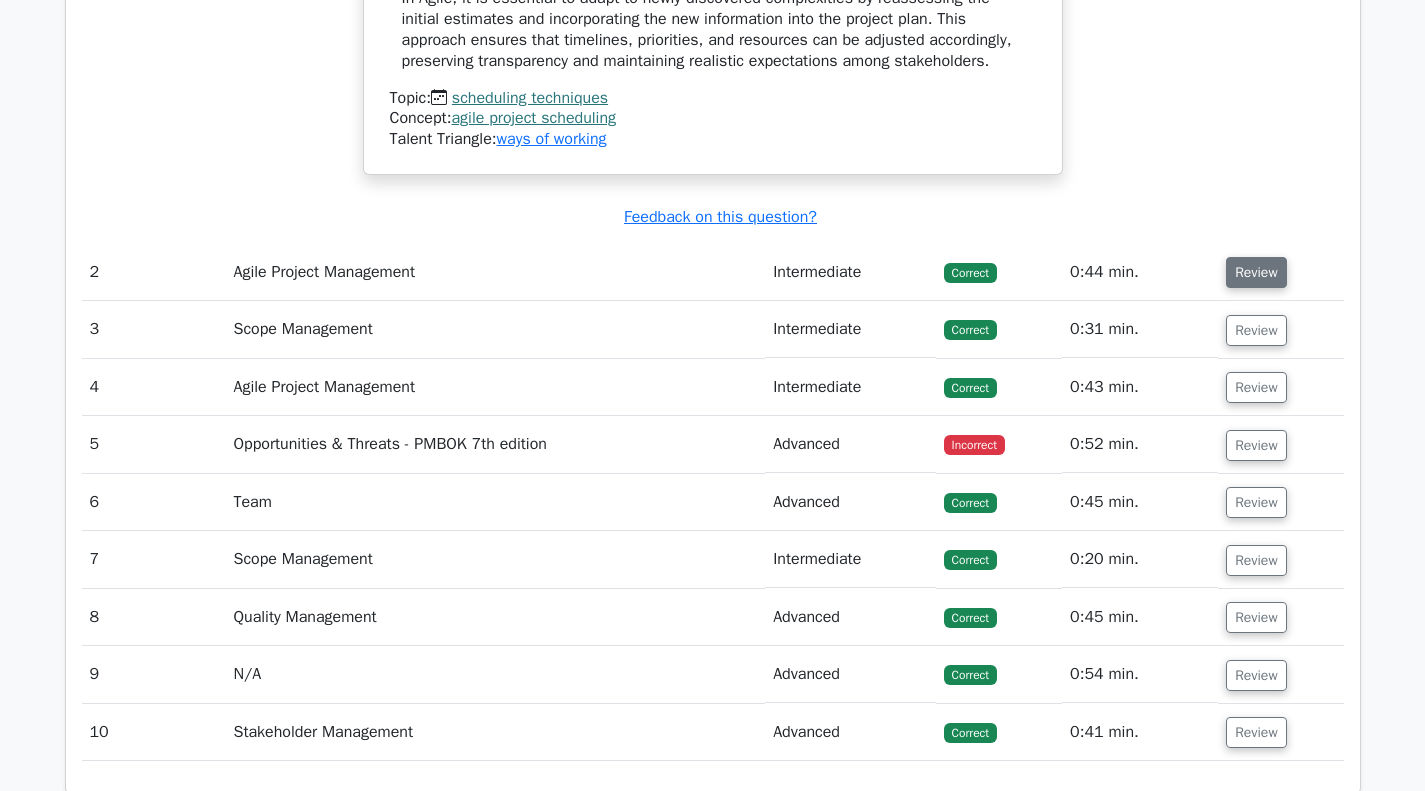 click on "Review" at bounding box center [1256, 272] 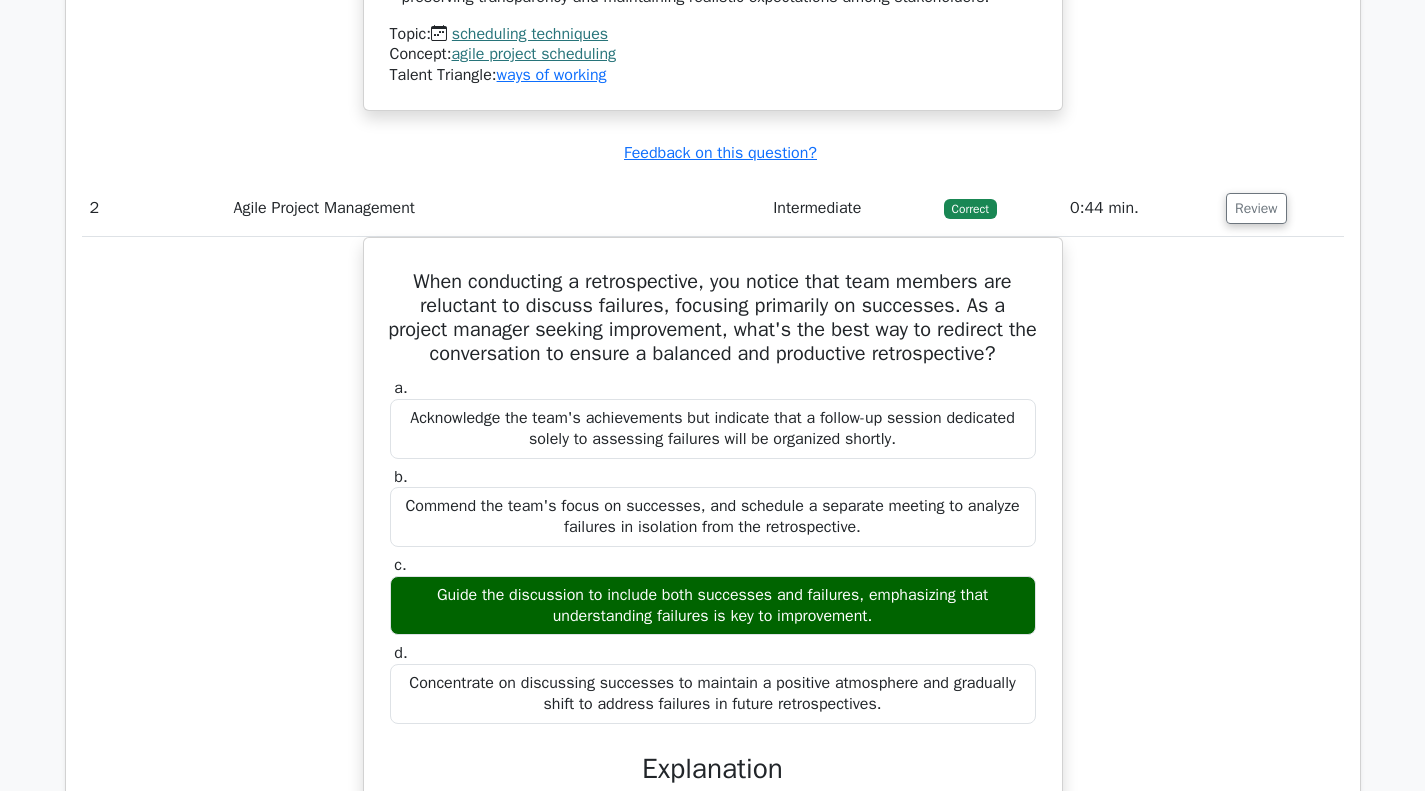 scroll, scrollTop: 2240, scrollLeft: 0, axis: vertical 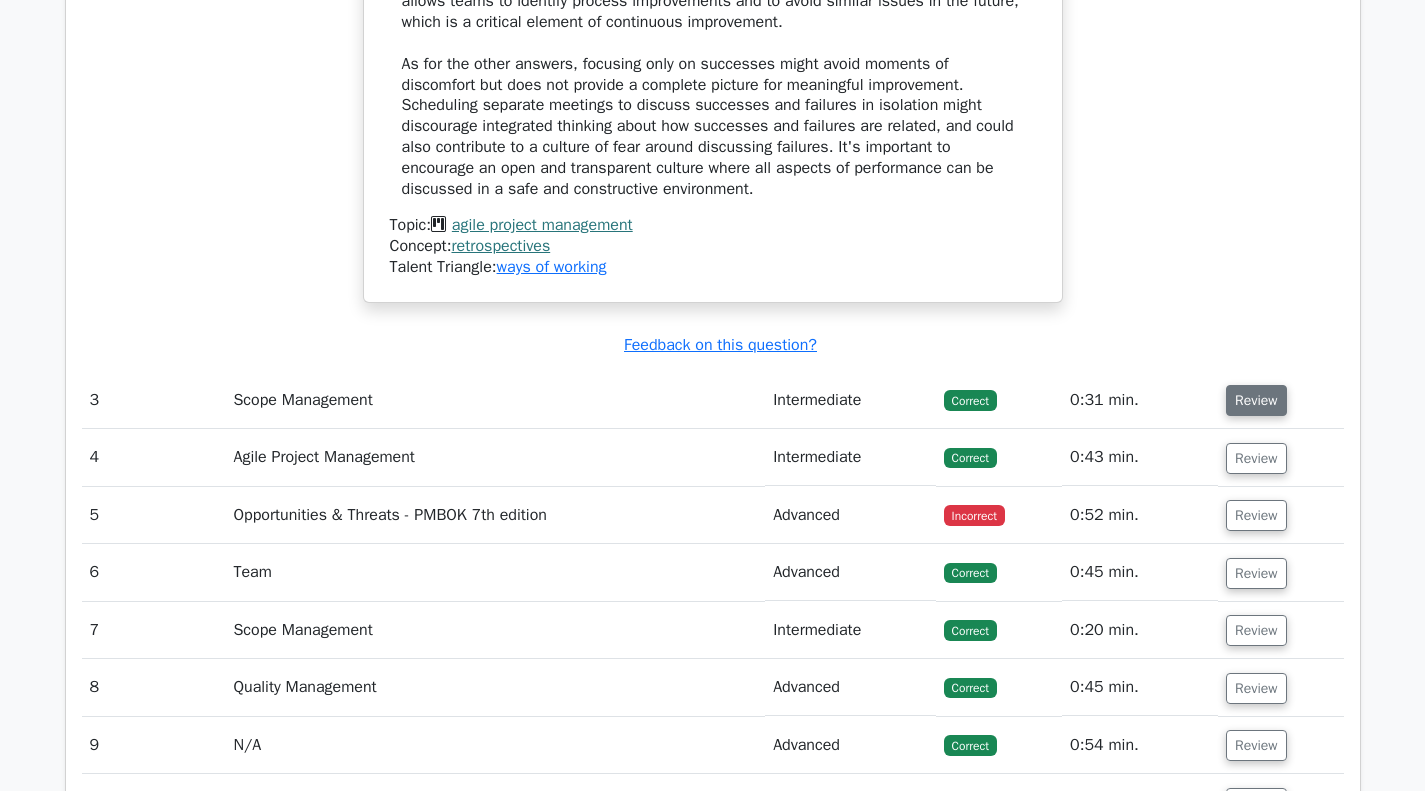 click on "Review" at bounding box center (1256, 400) 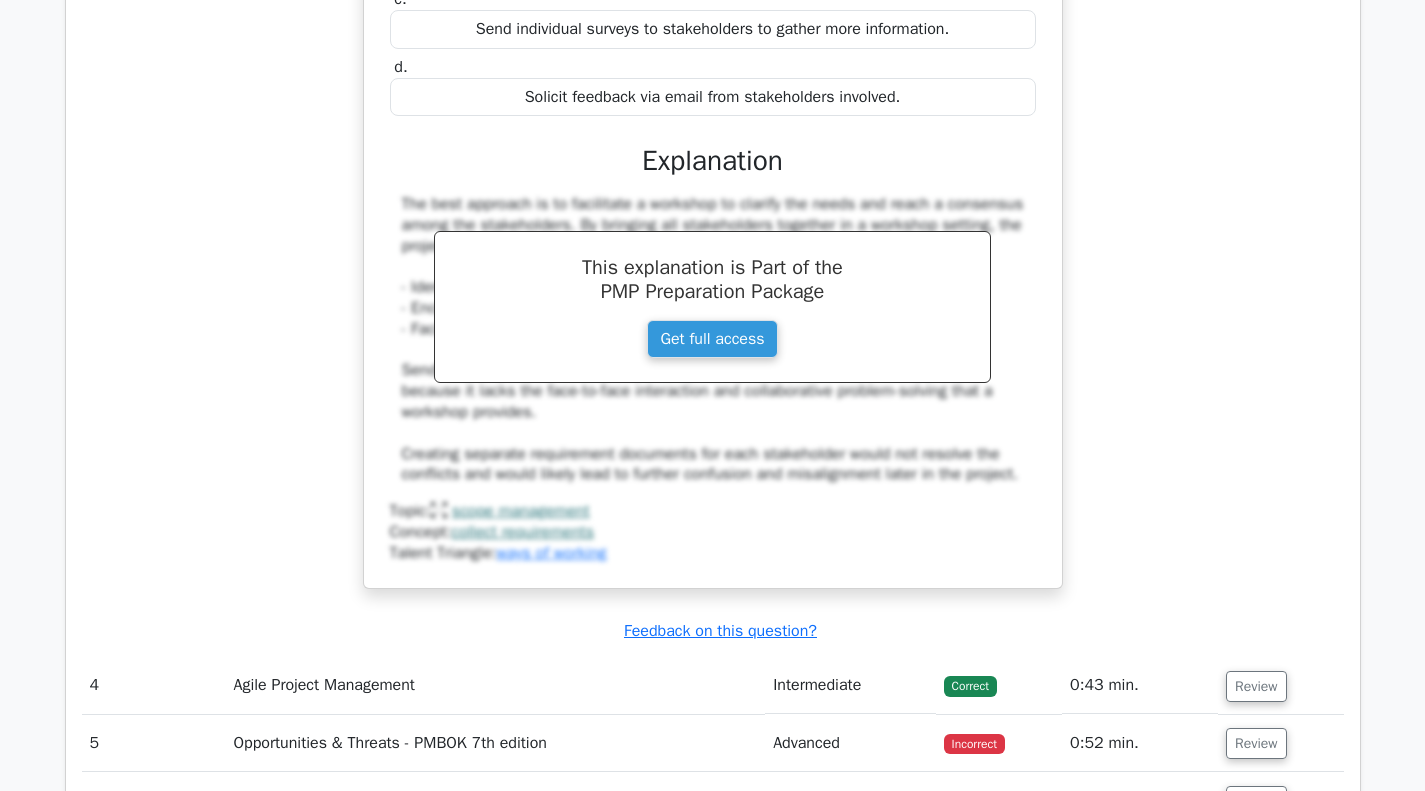 scroll, scrollTop: 4295, scrollLeft: 0, axis: vertical 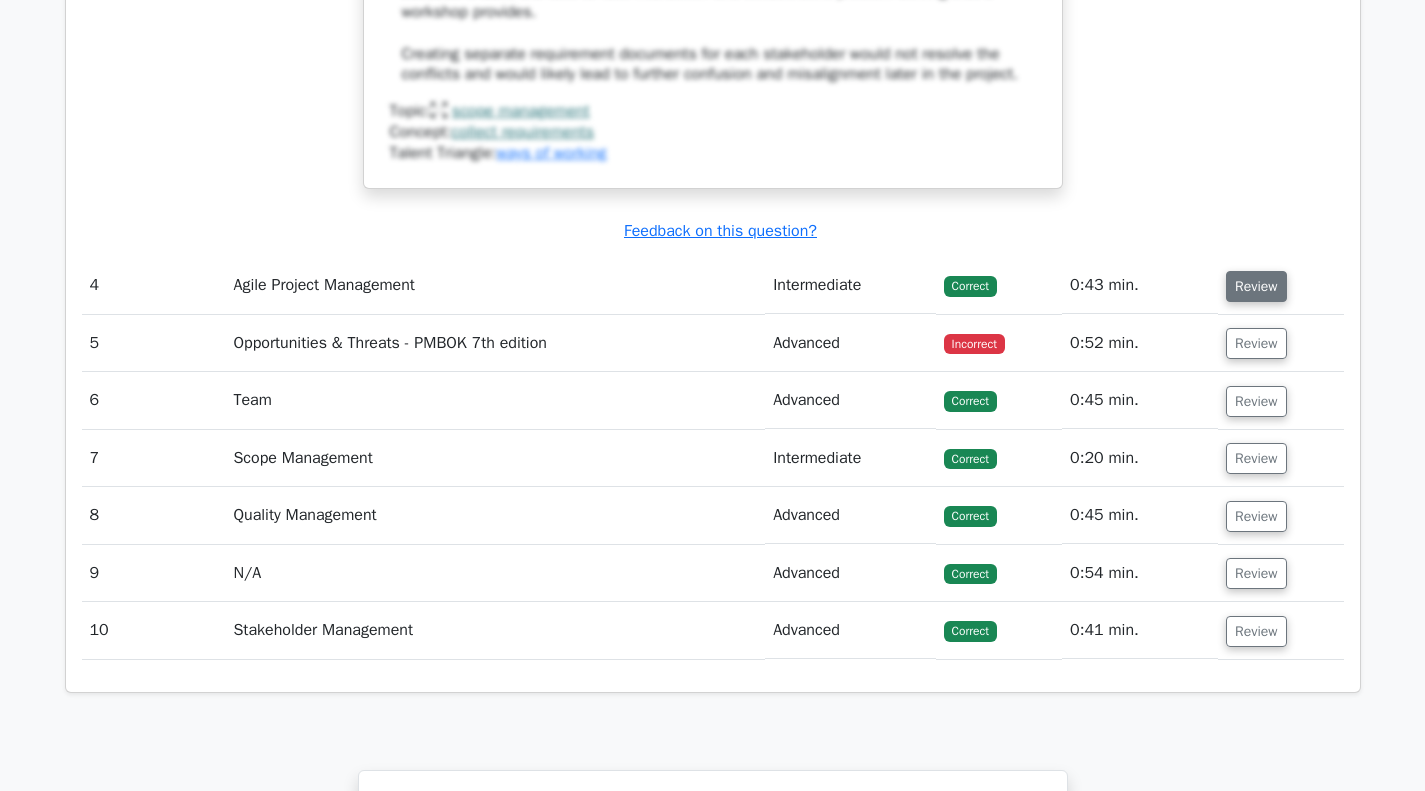 click on "Review" at bounding box center (1256, 286) 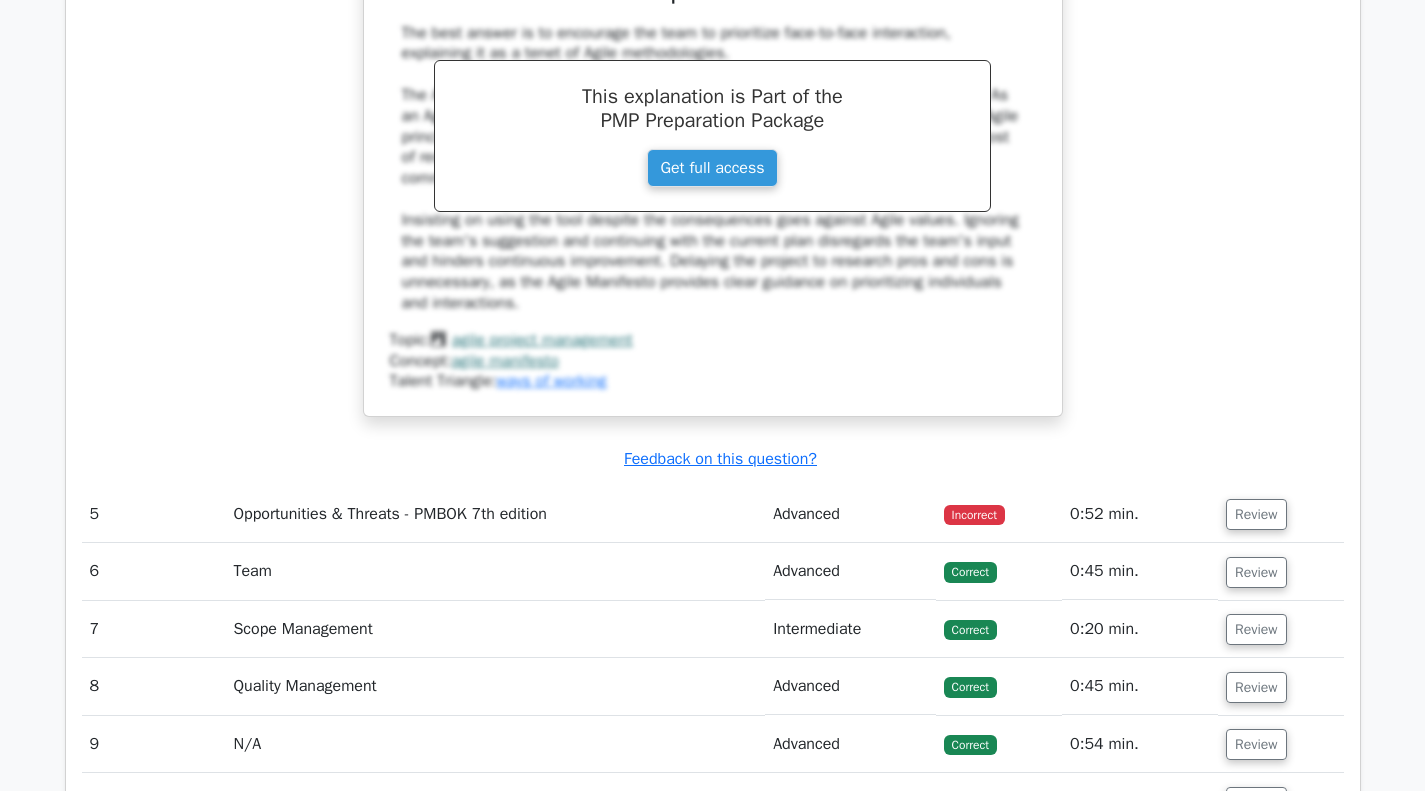 scroll, scrollTop: 5338, scrollLeft: 0, axis: vertical 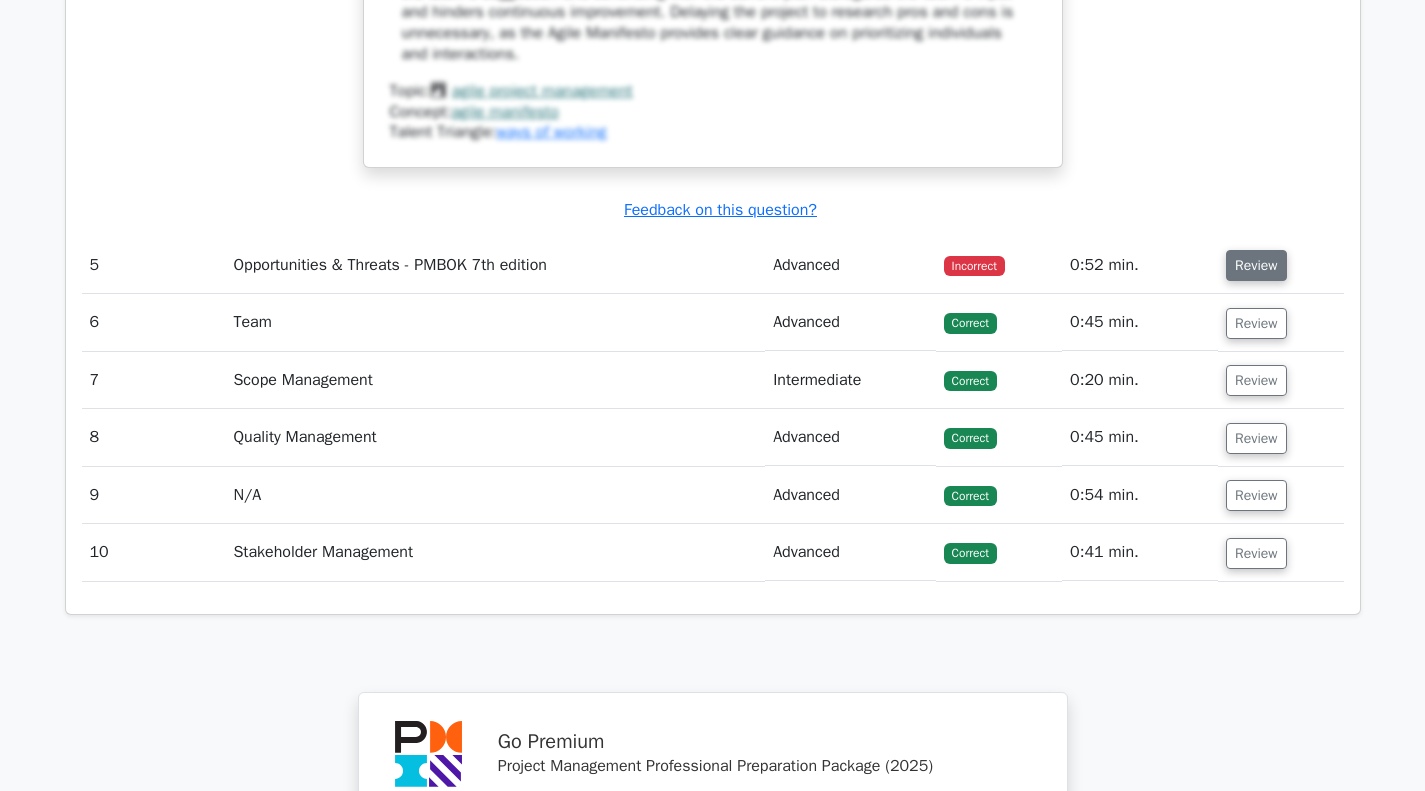 click on "Review" at bounding box center [1256, 265] 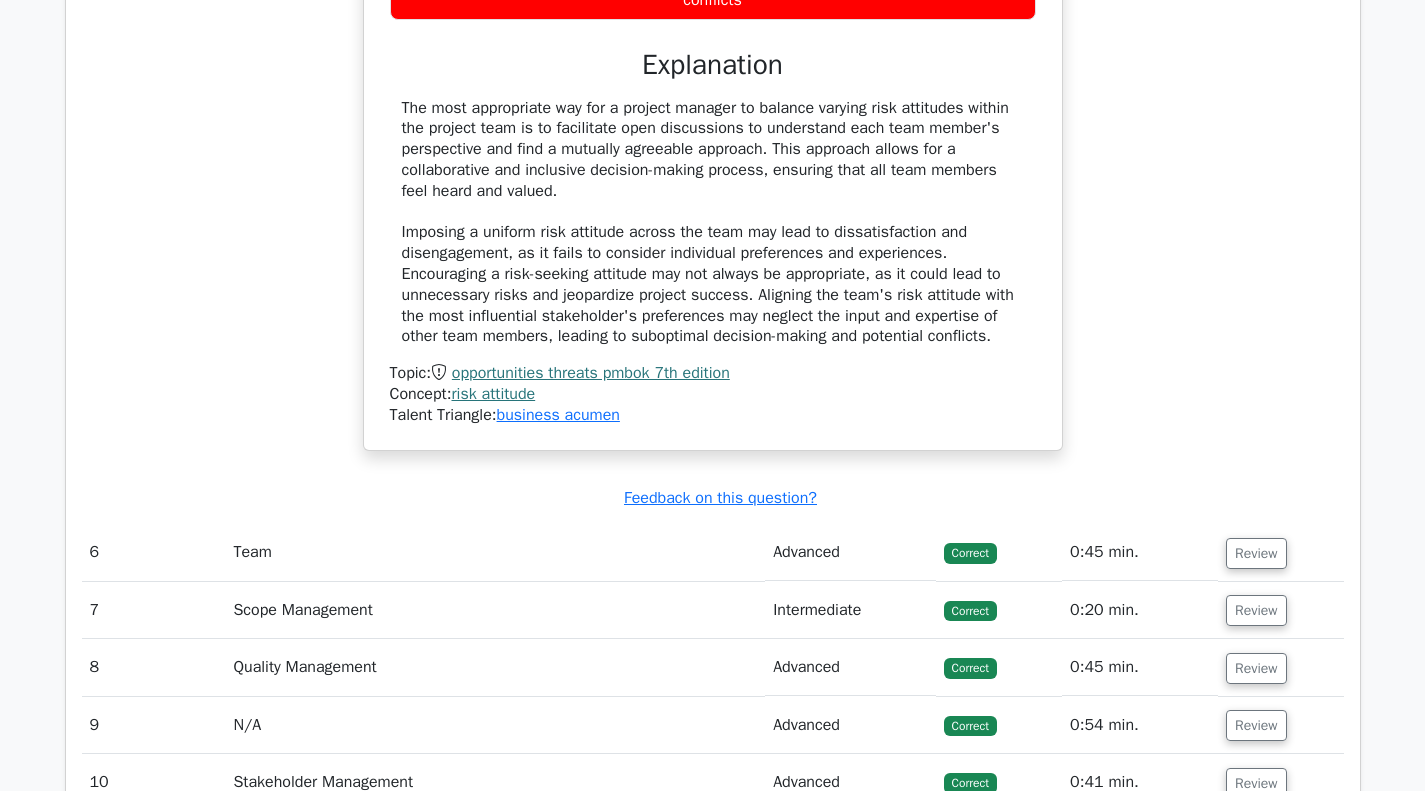scroll, scrollTop: 6338, scrollLeft: 0, axis: vertical 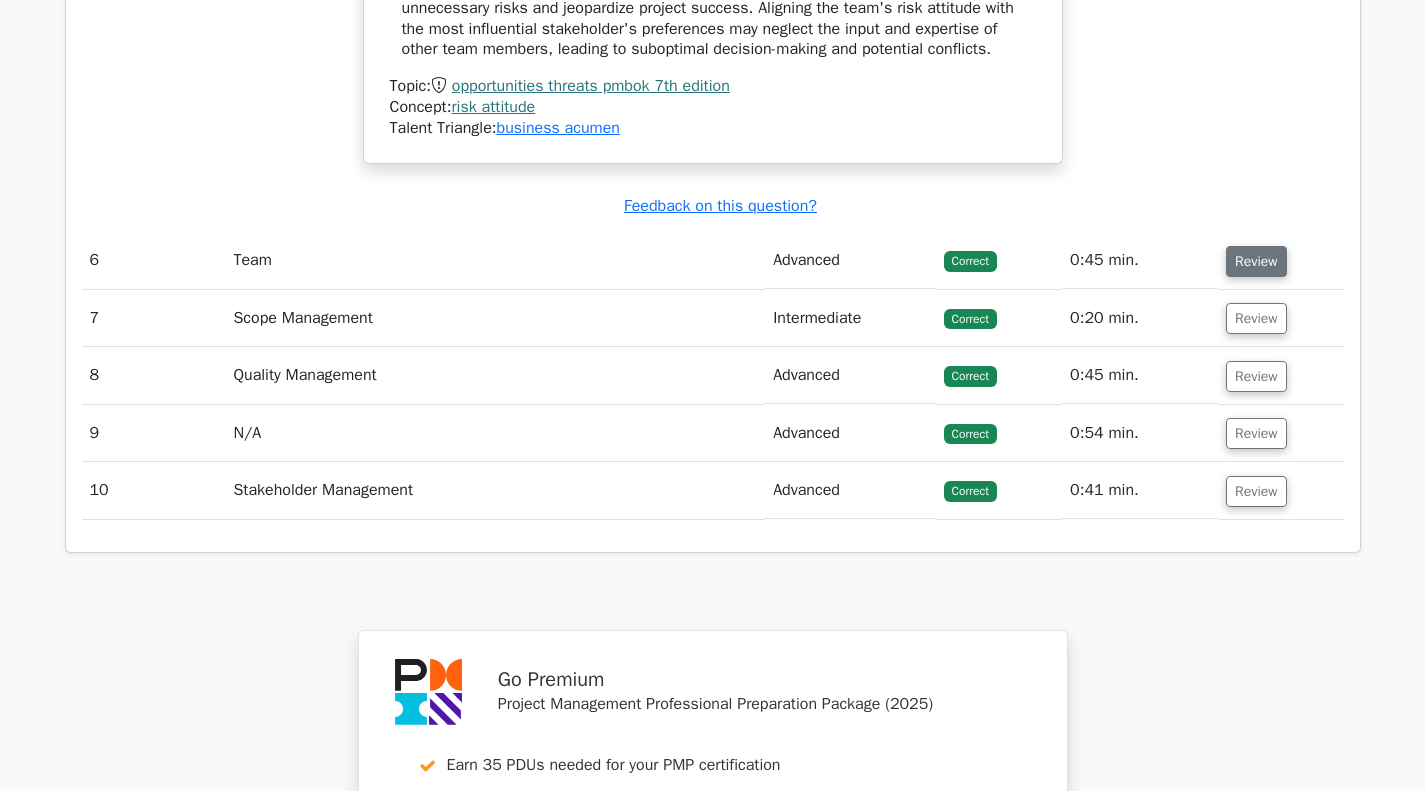 click on "Review" at bounding box center [1256, 261] 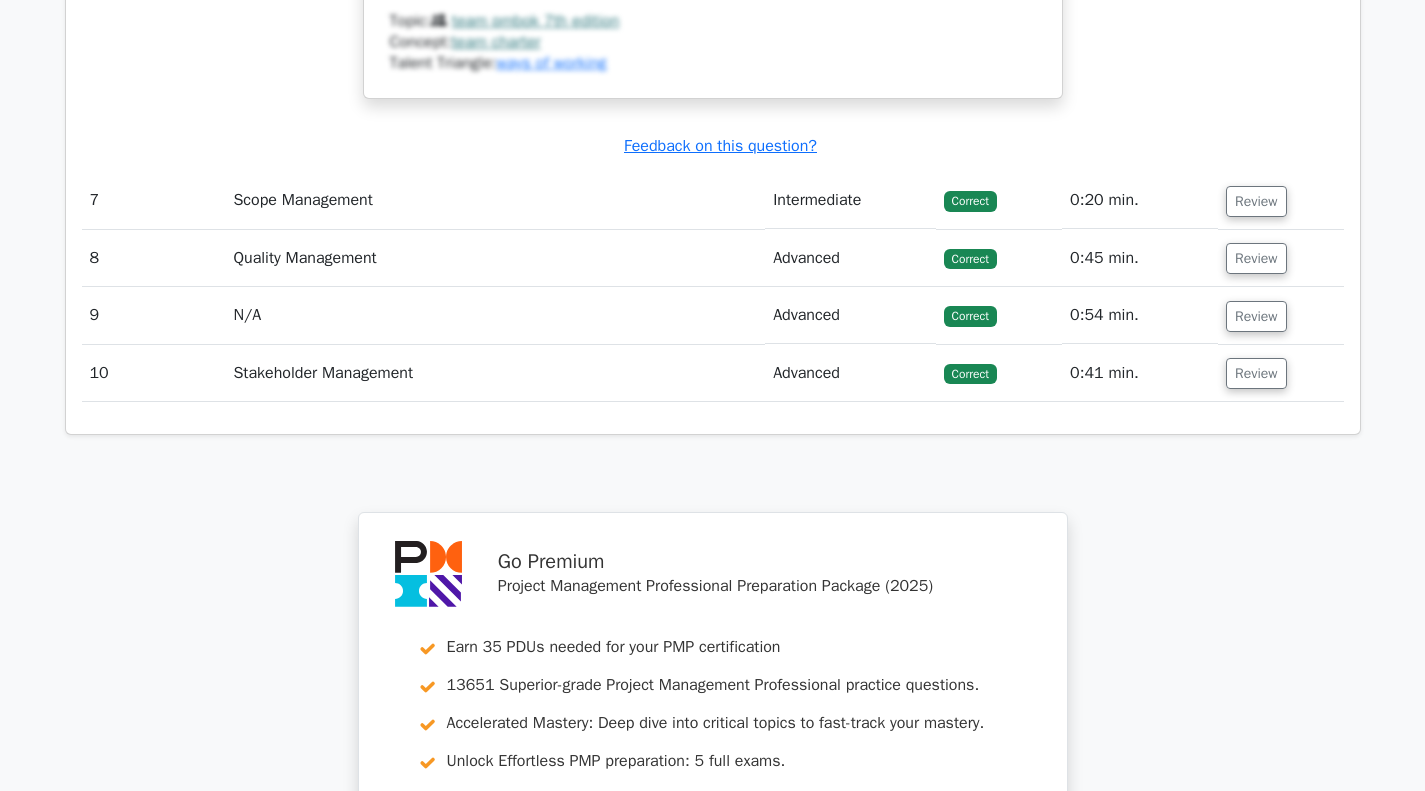 scroll, scrollTop: 7338, scrollLeft: 0, axis: vertical 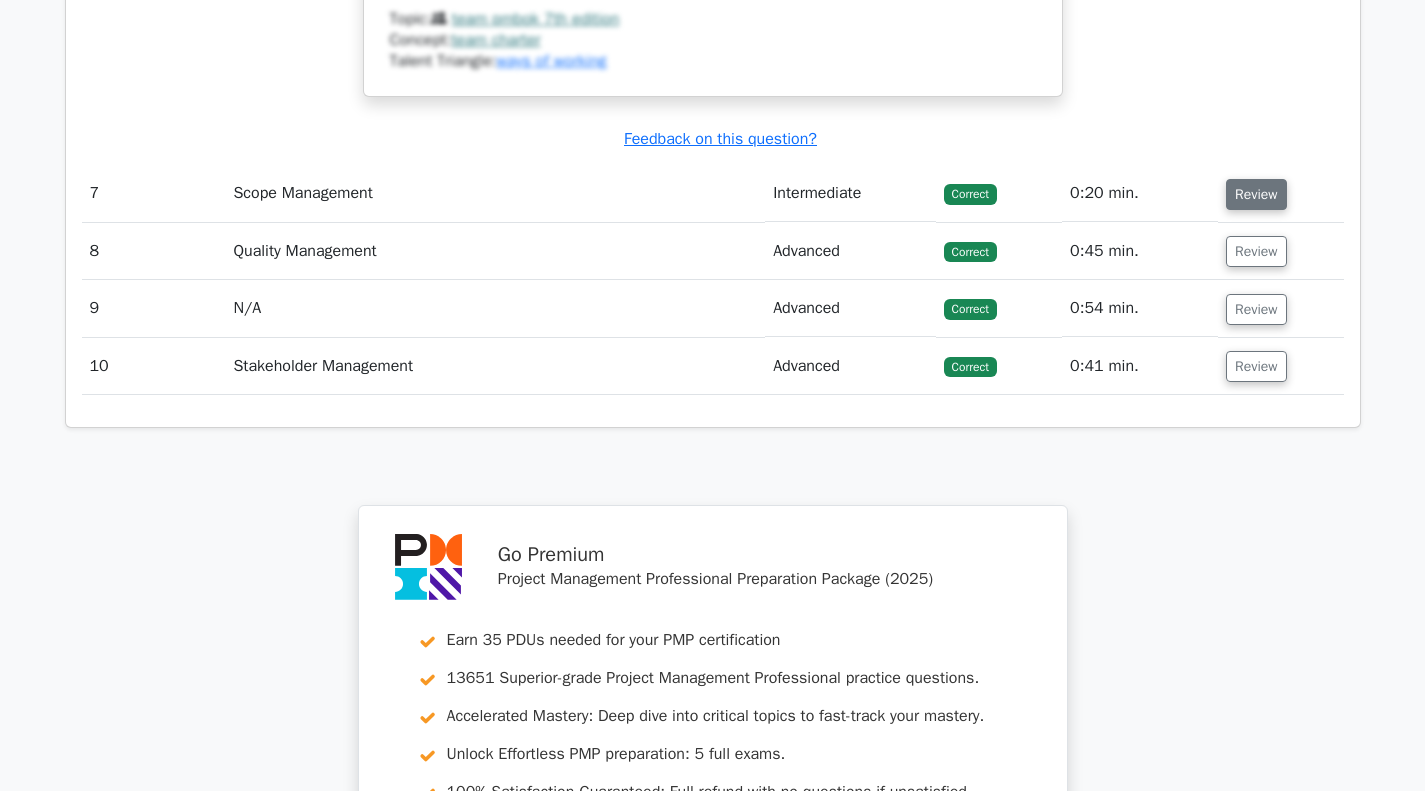 click on "Review" at bounding box center (1256, 194) 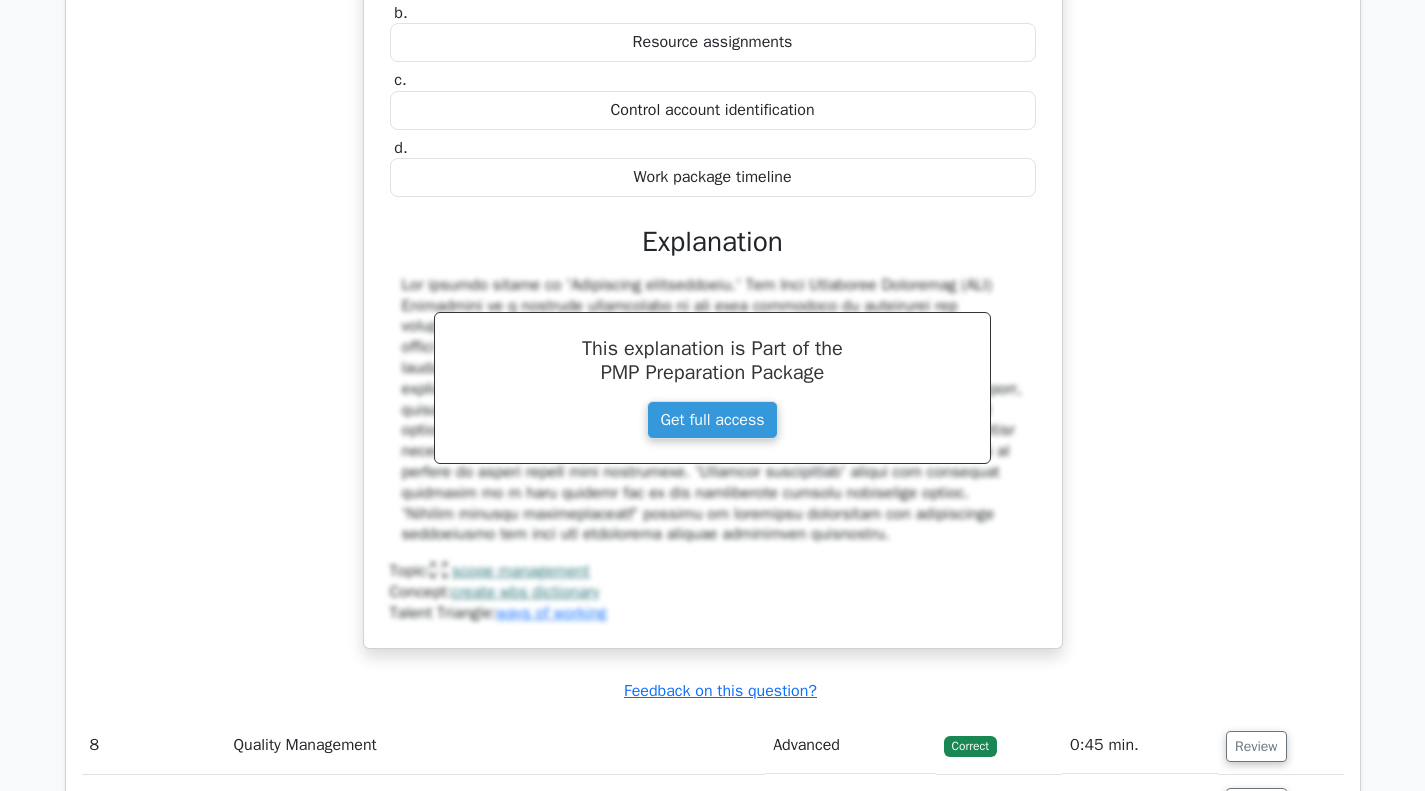scroll, scrollTop: 8212, scrollLeft: 0, axis: vertical 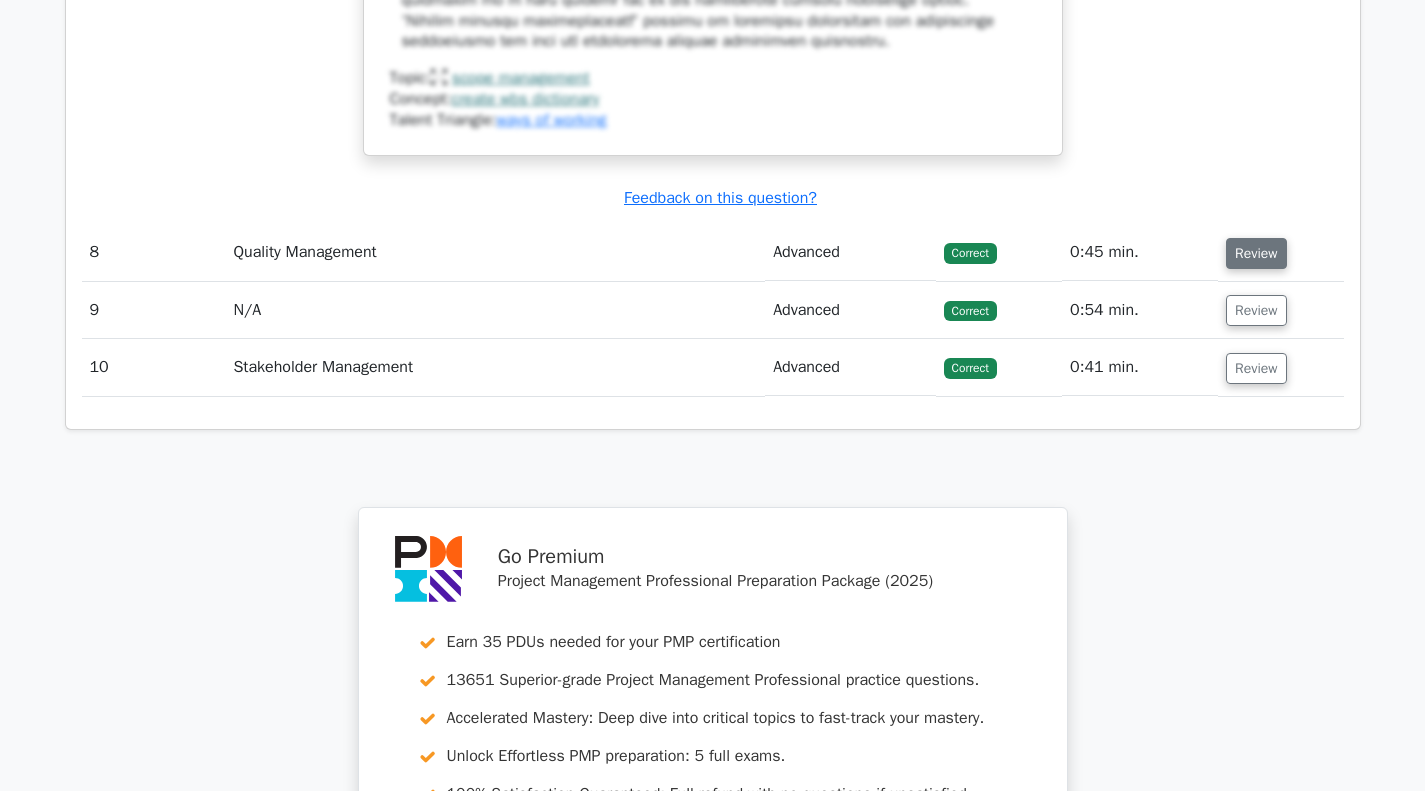 click on "Review" at bounding box center [1256, 253] 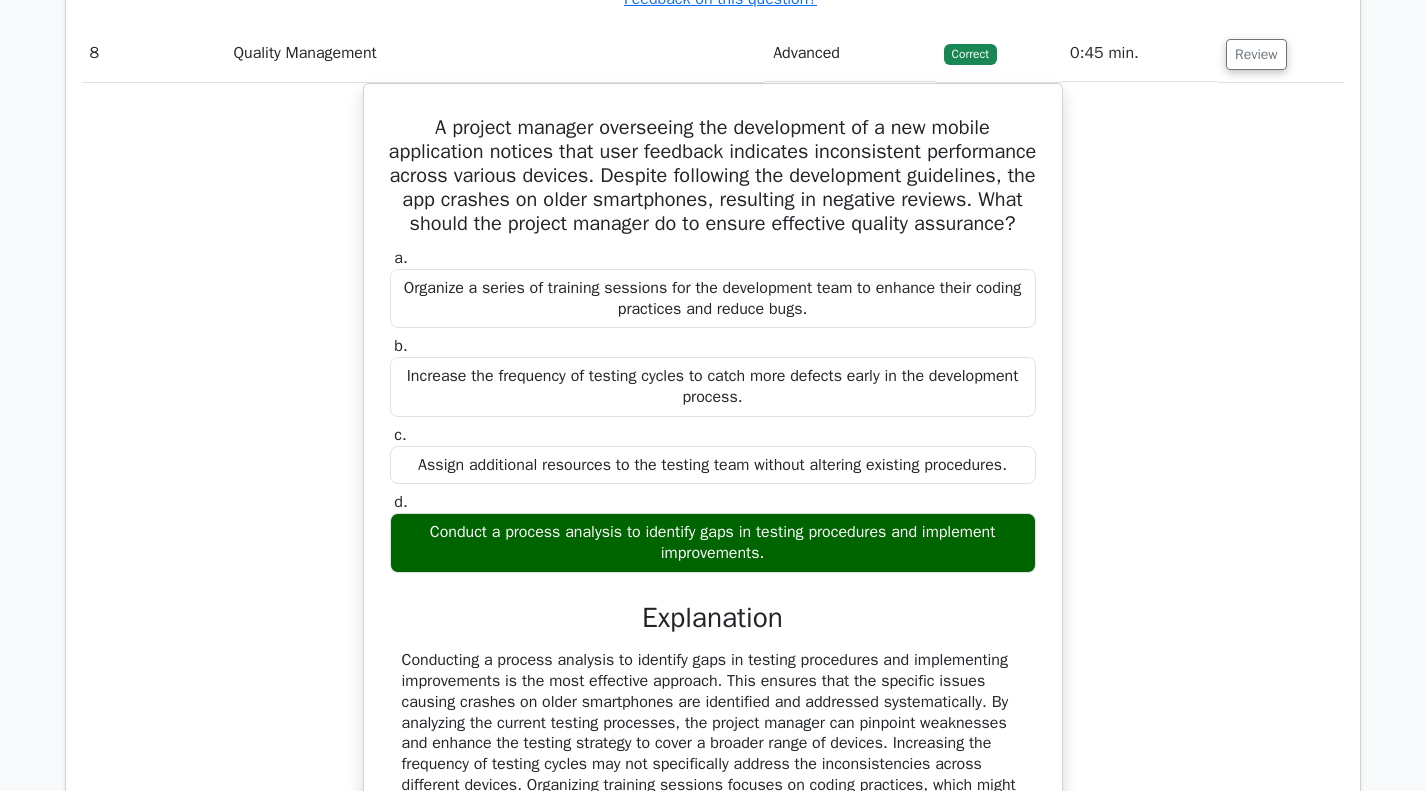 scroll, scrollTop: 8412, scrollLeft: 0, axis: vertical 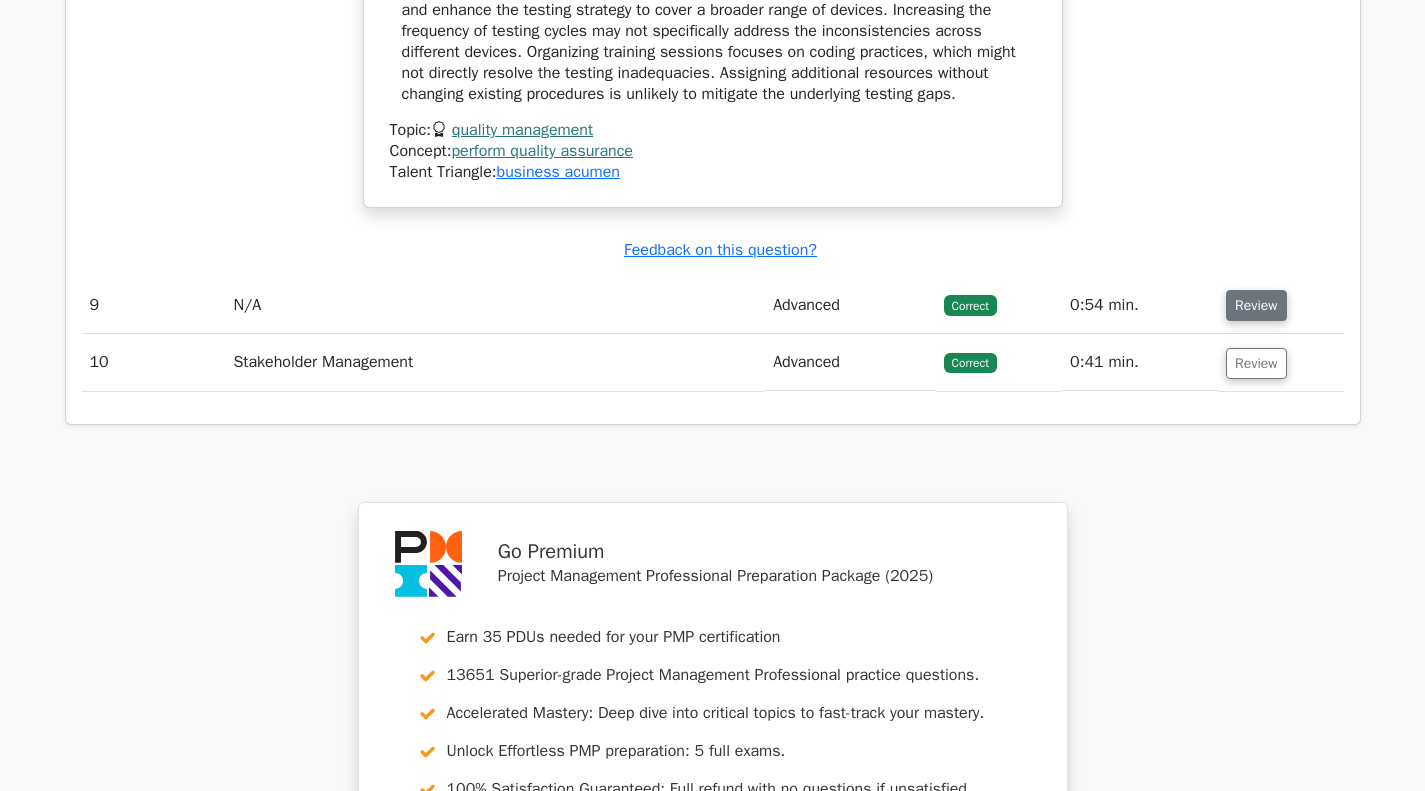 click on "Review" at bounding box center [1256, 305] 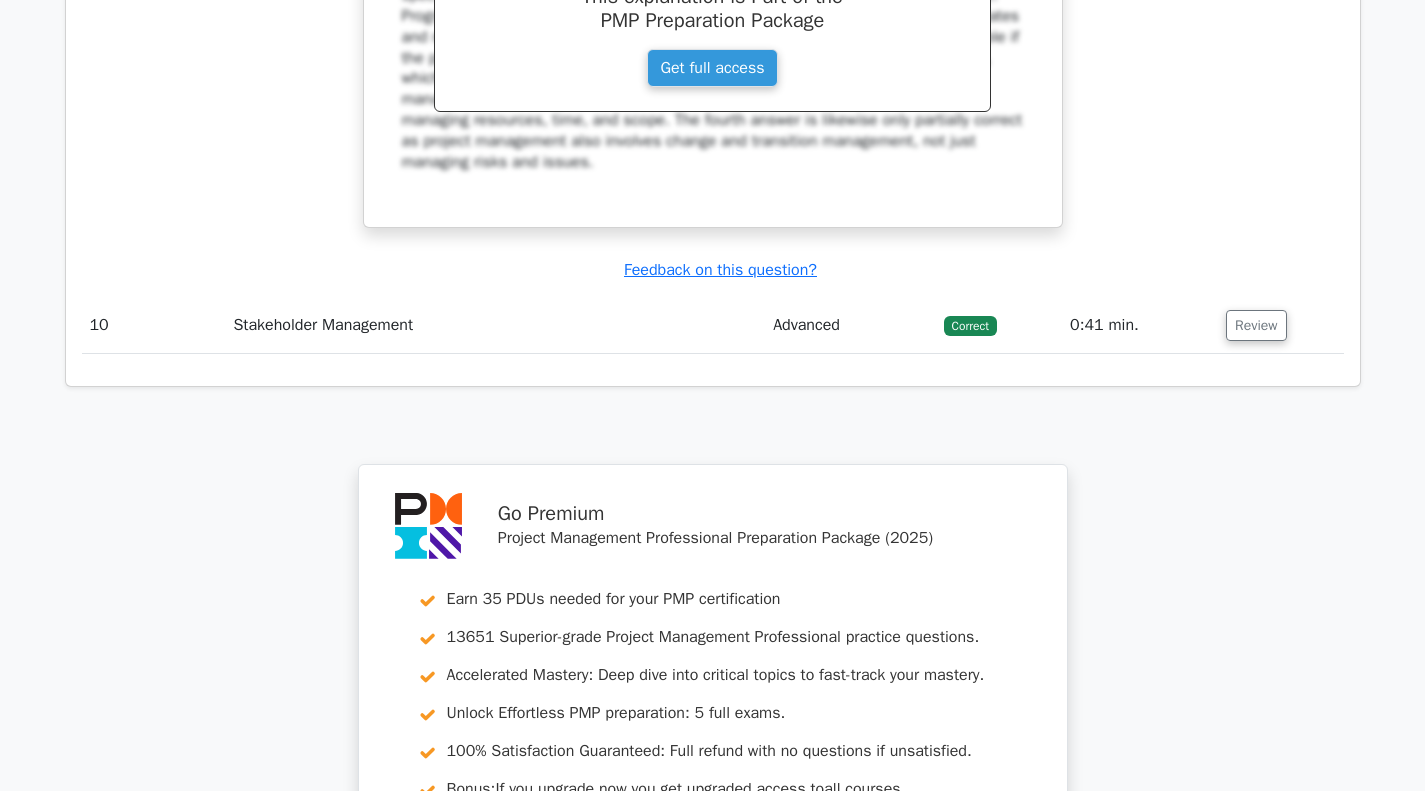 scroll, scrollTop: 10148, scrollLeft: 0, axis: vertical 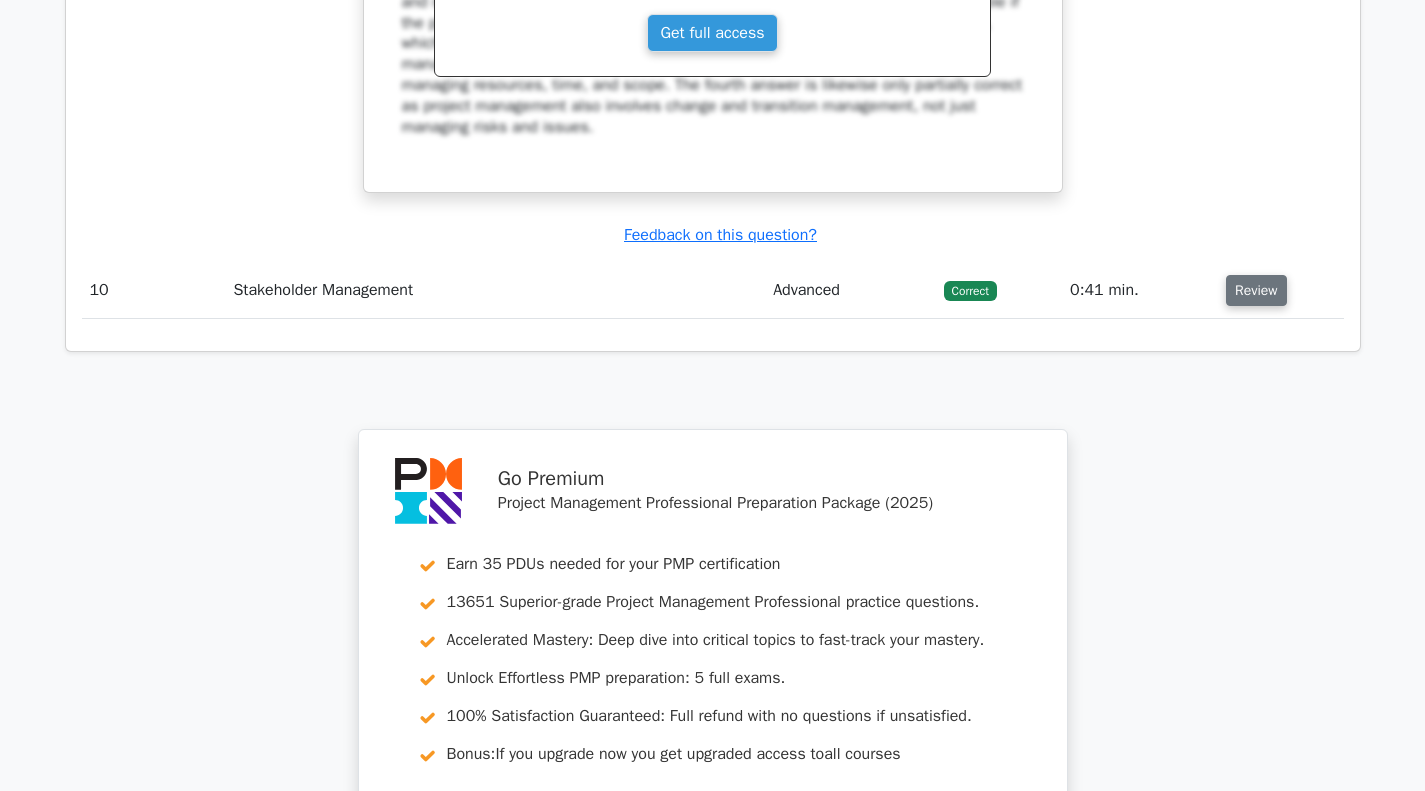click on "Review" at bounding box center [1256, 290] 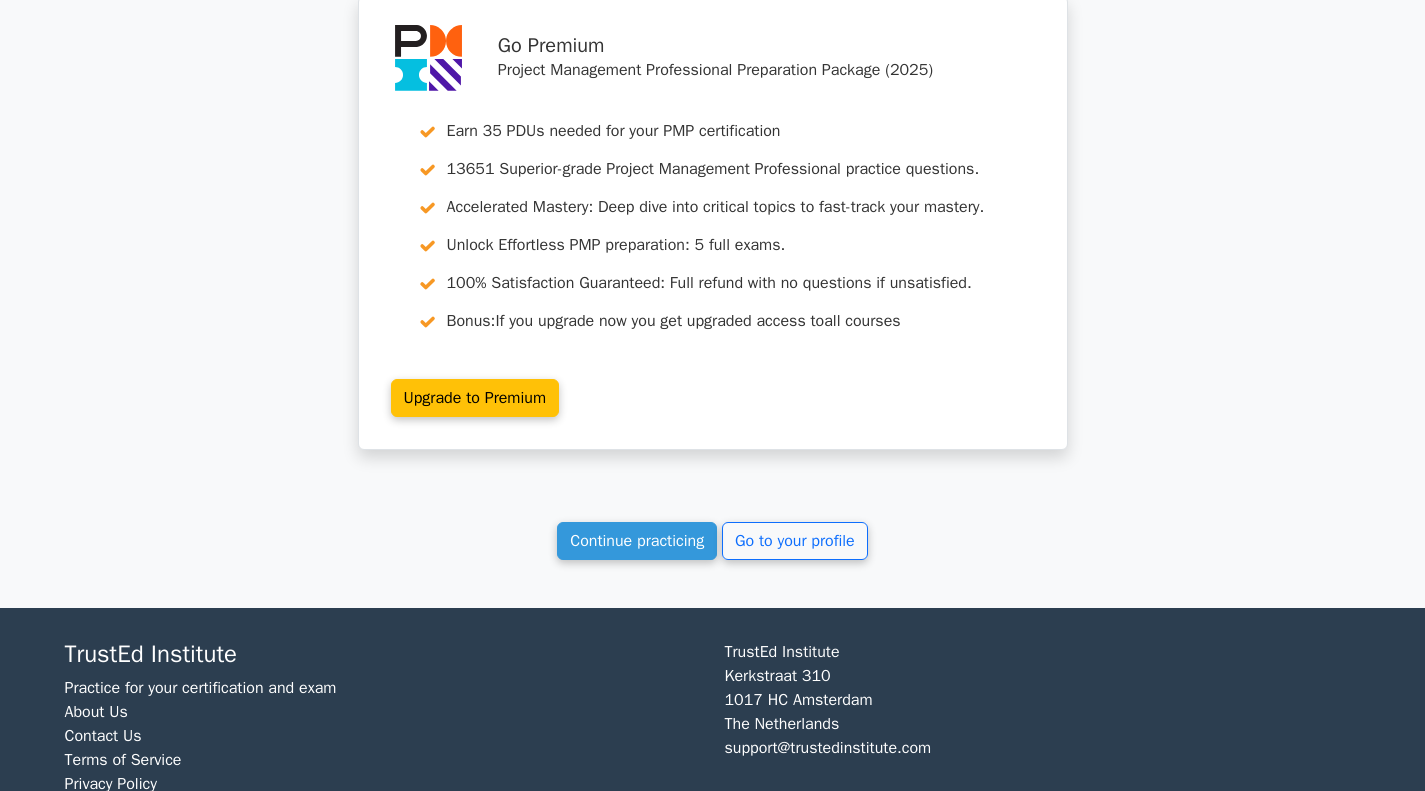 scroll, scrollTop: 11691, scrollLeft: 0, axis: vertical 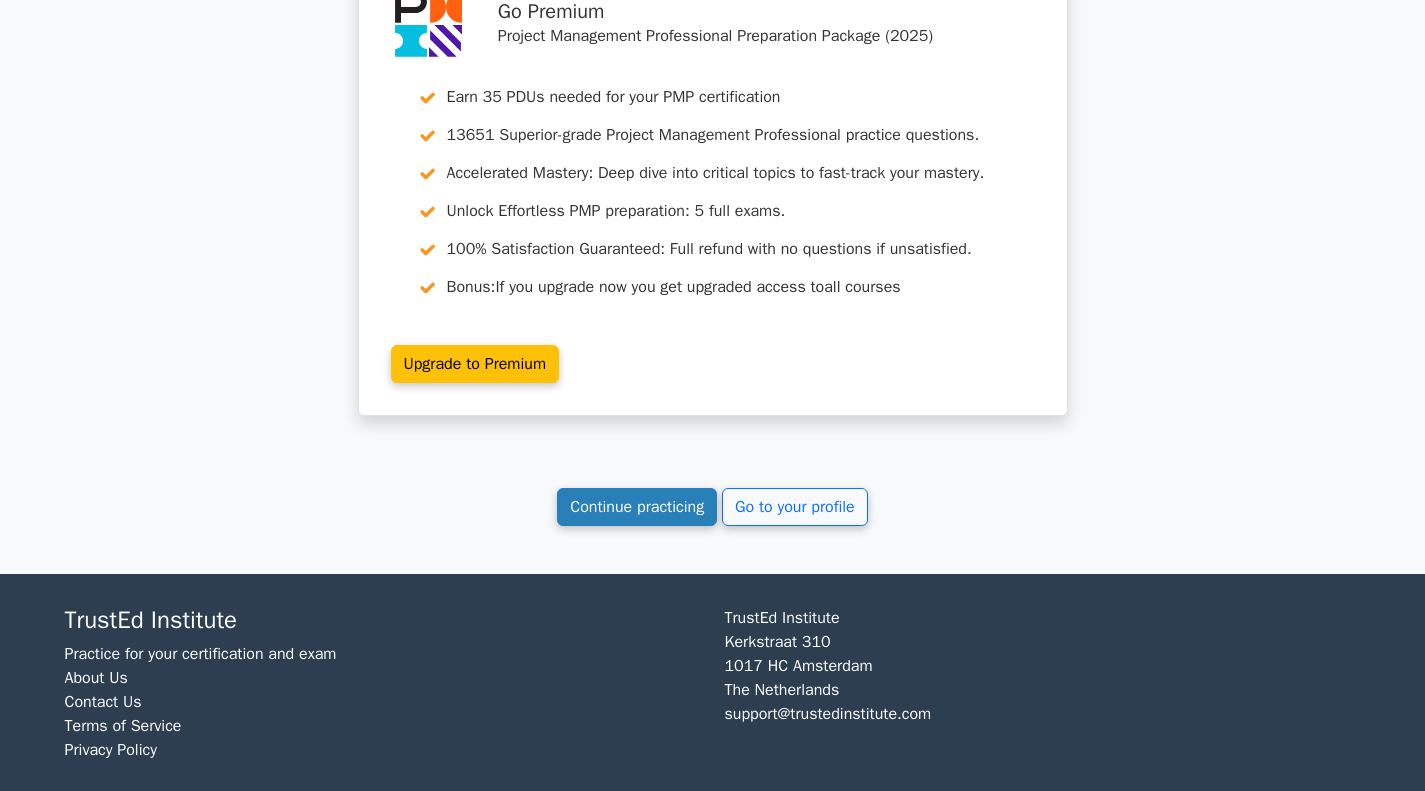 click on "Continue practicing" at bounding box center (637, 507) 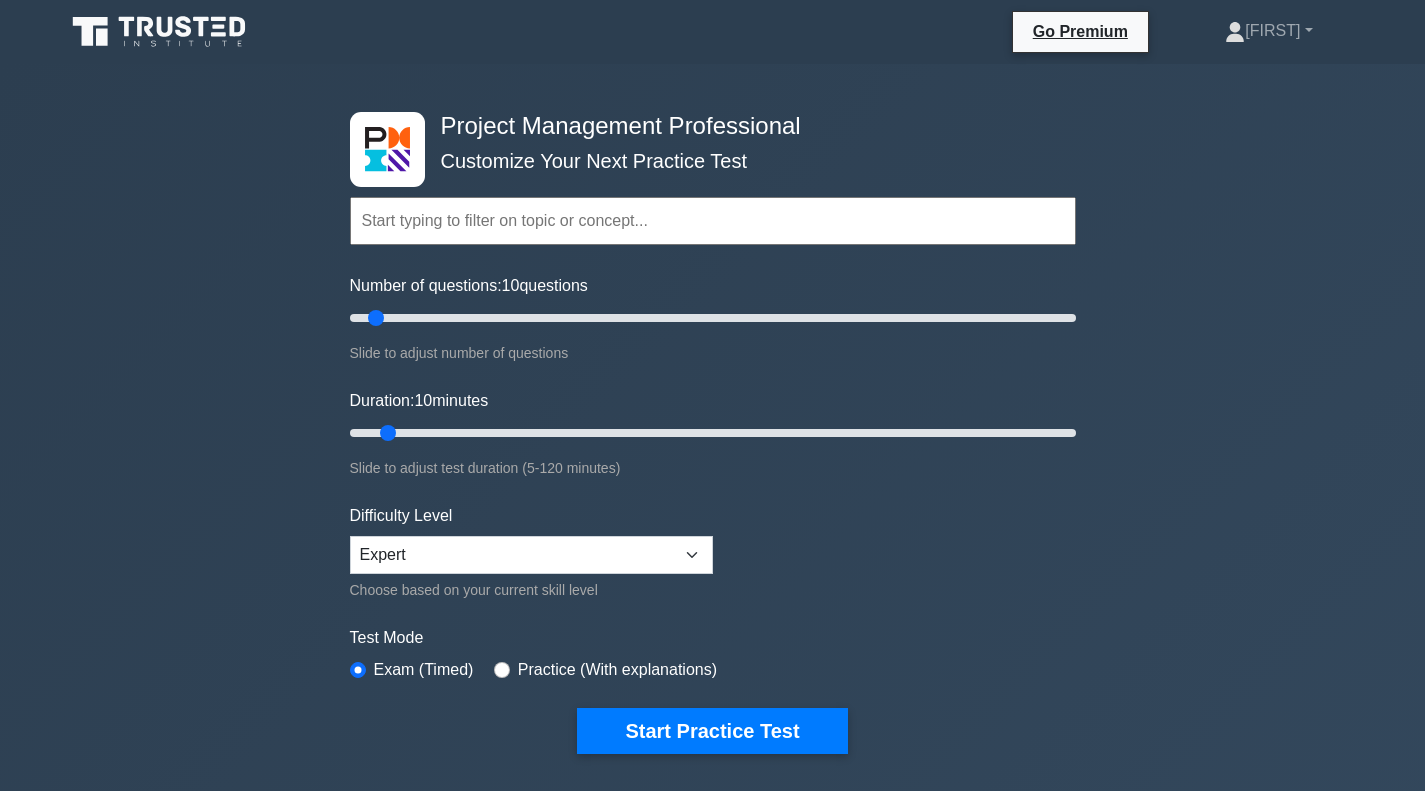 scroll, scrollTop: 0, scrollLeft: 0, axis: both 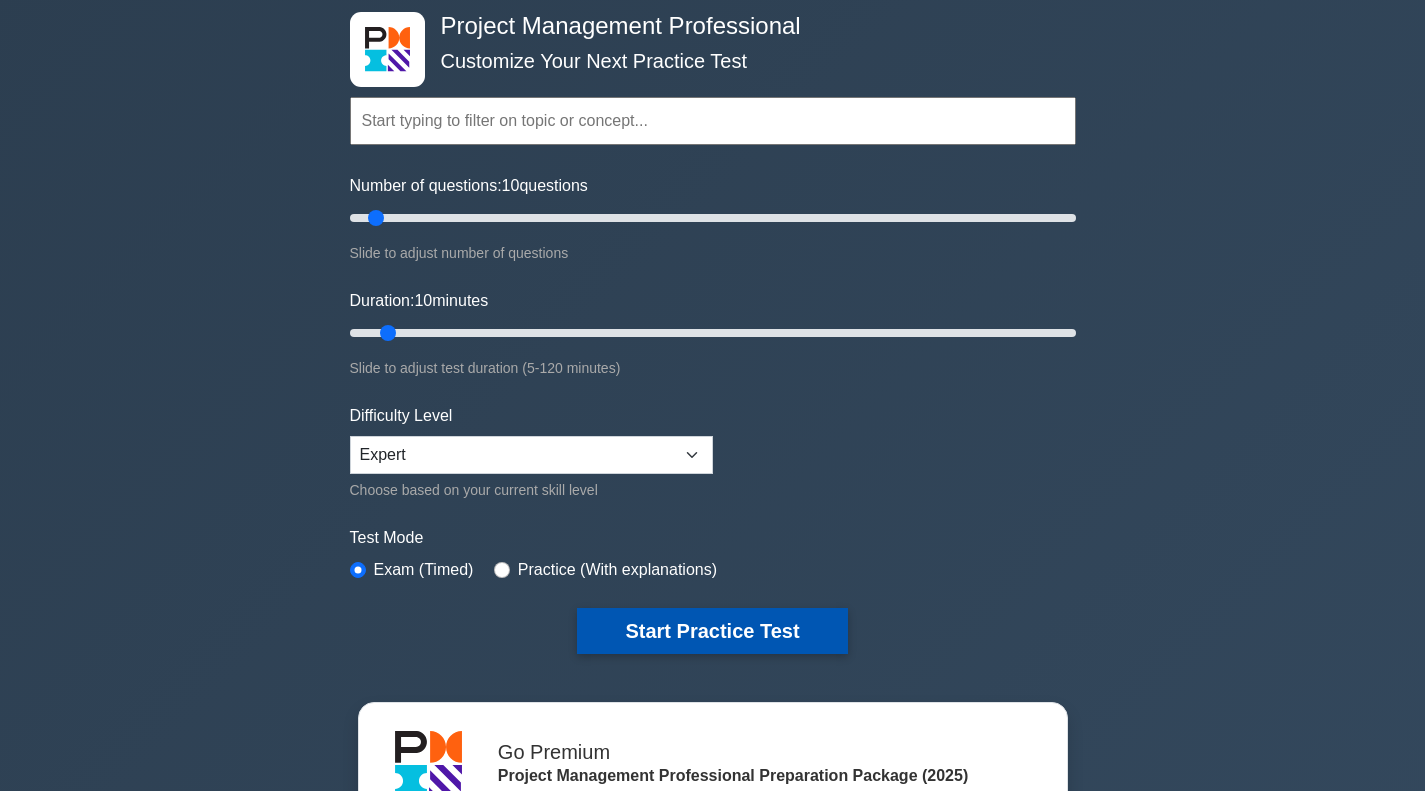 click on "Start Practice Test" at bounding box center (712, 631) 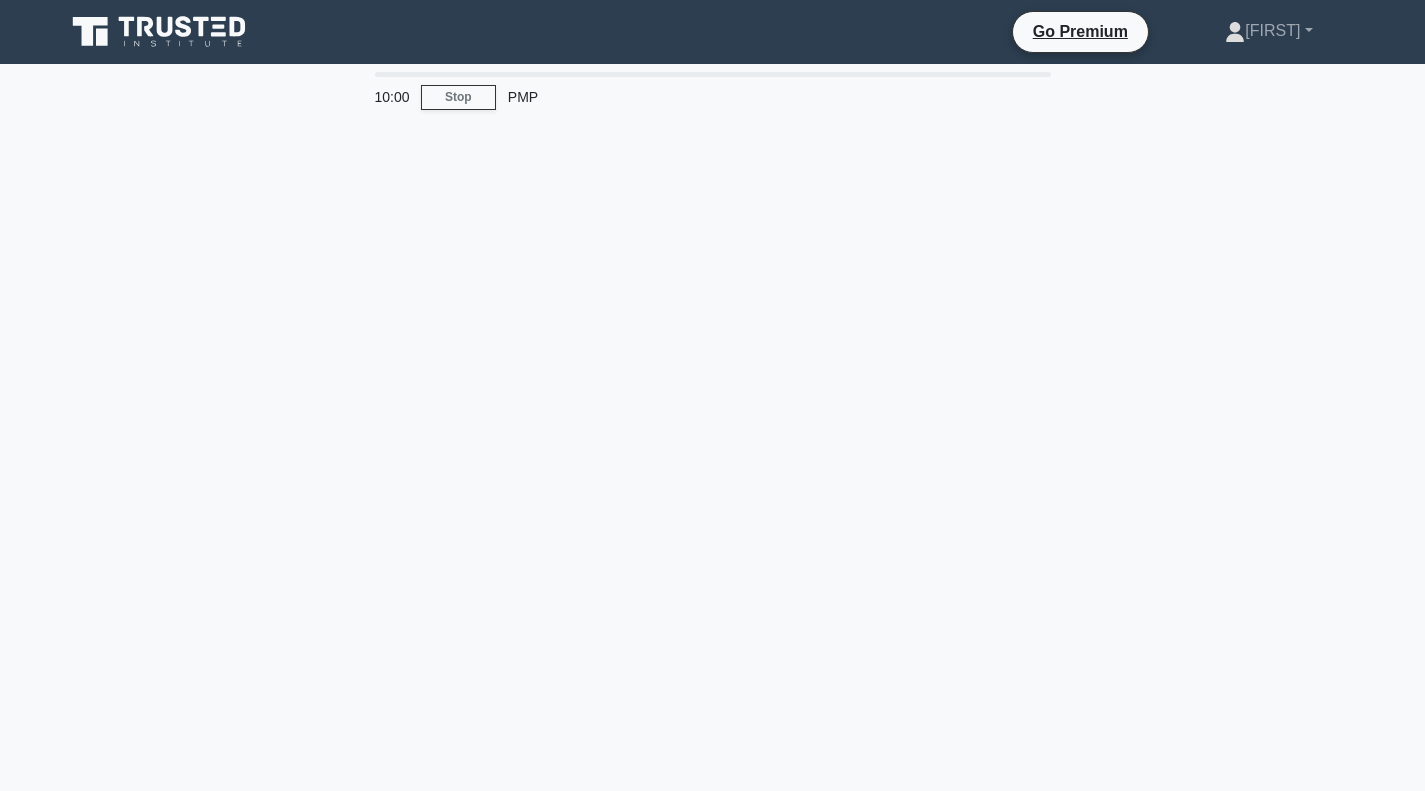 scroll, scrollTop: 0, scrollLeft: 0, axis: both 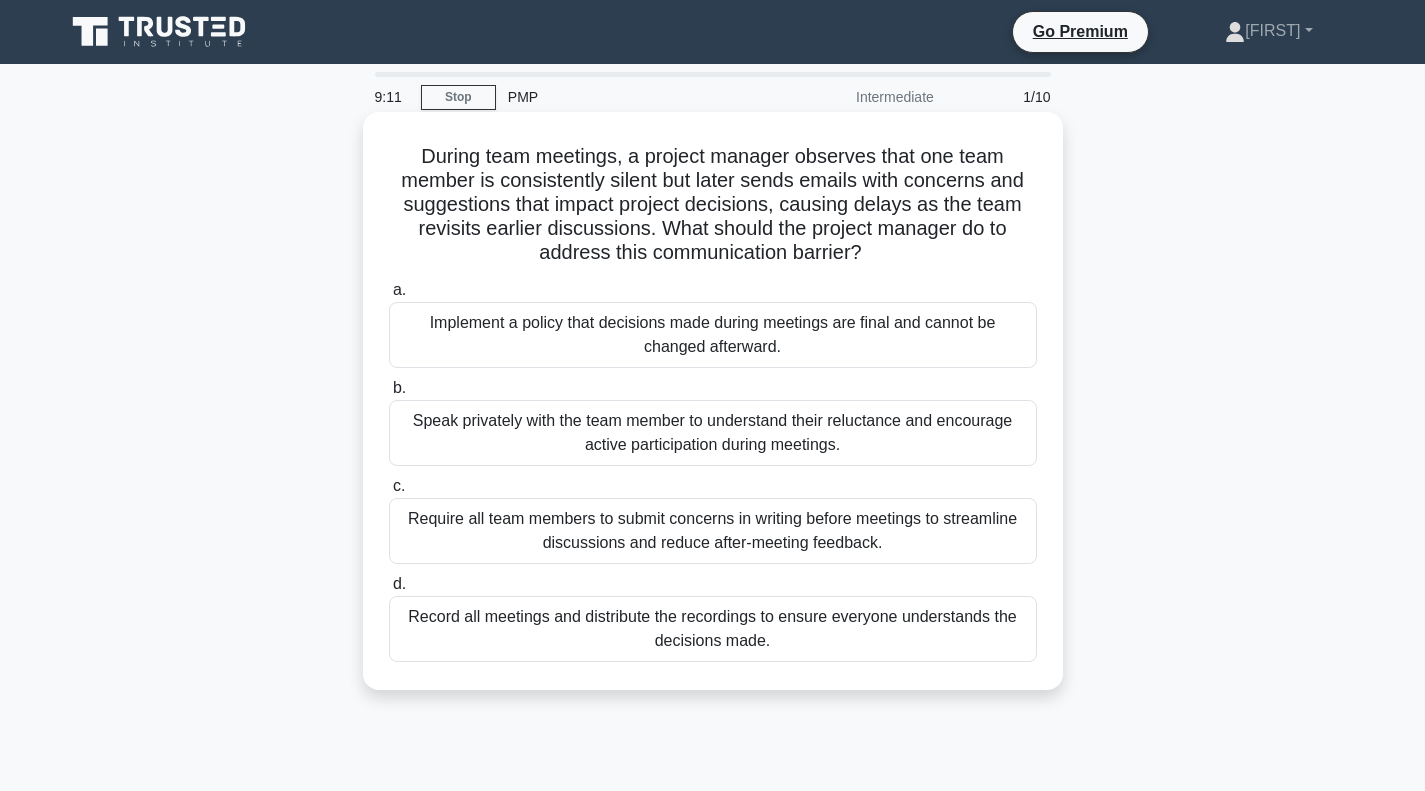 click on "Implement a policy that decisions made during meetings are final and cannot be changed afterward." at bounding box center (713, 335) 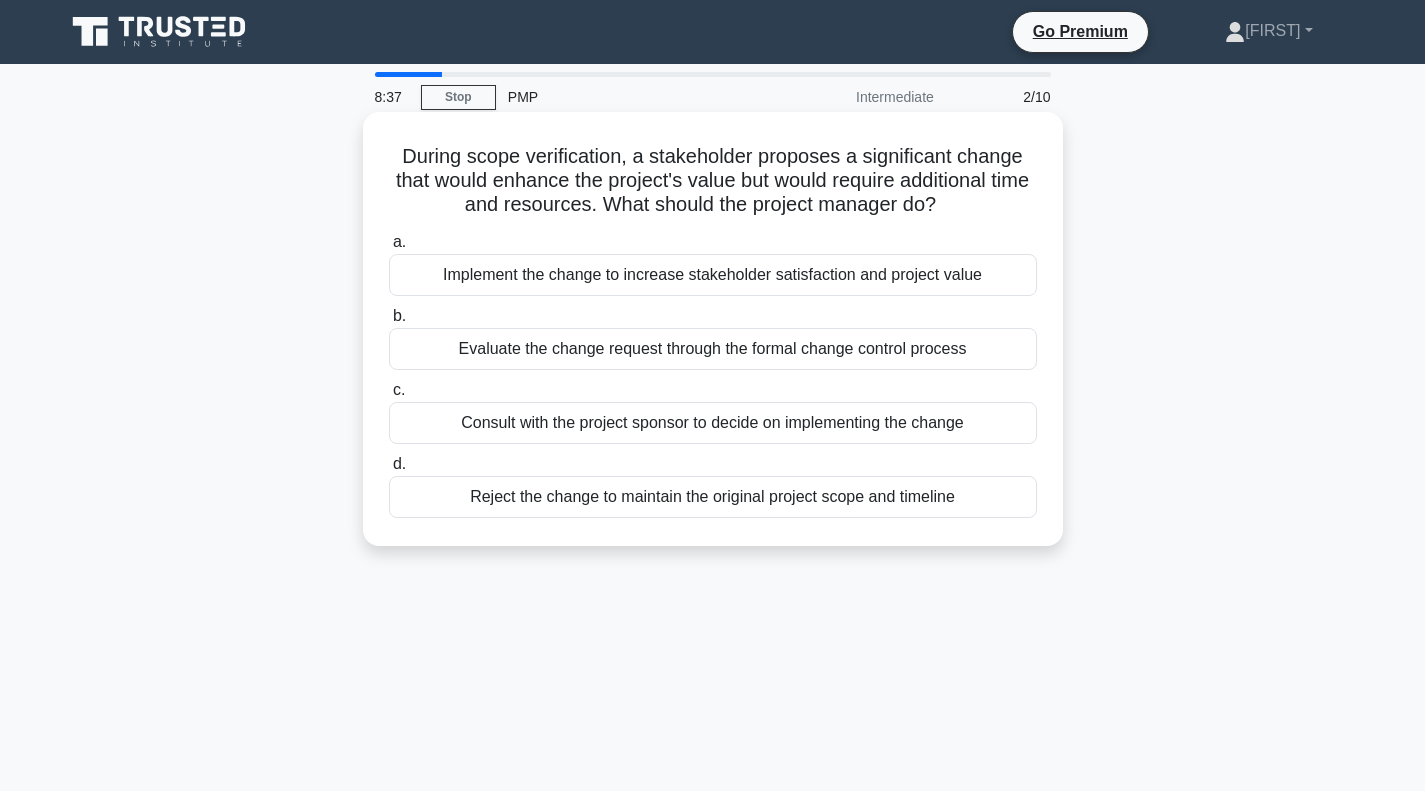 click on "Evaluate the change request through the formal change control process" at bounding box center (713, 349) 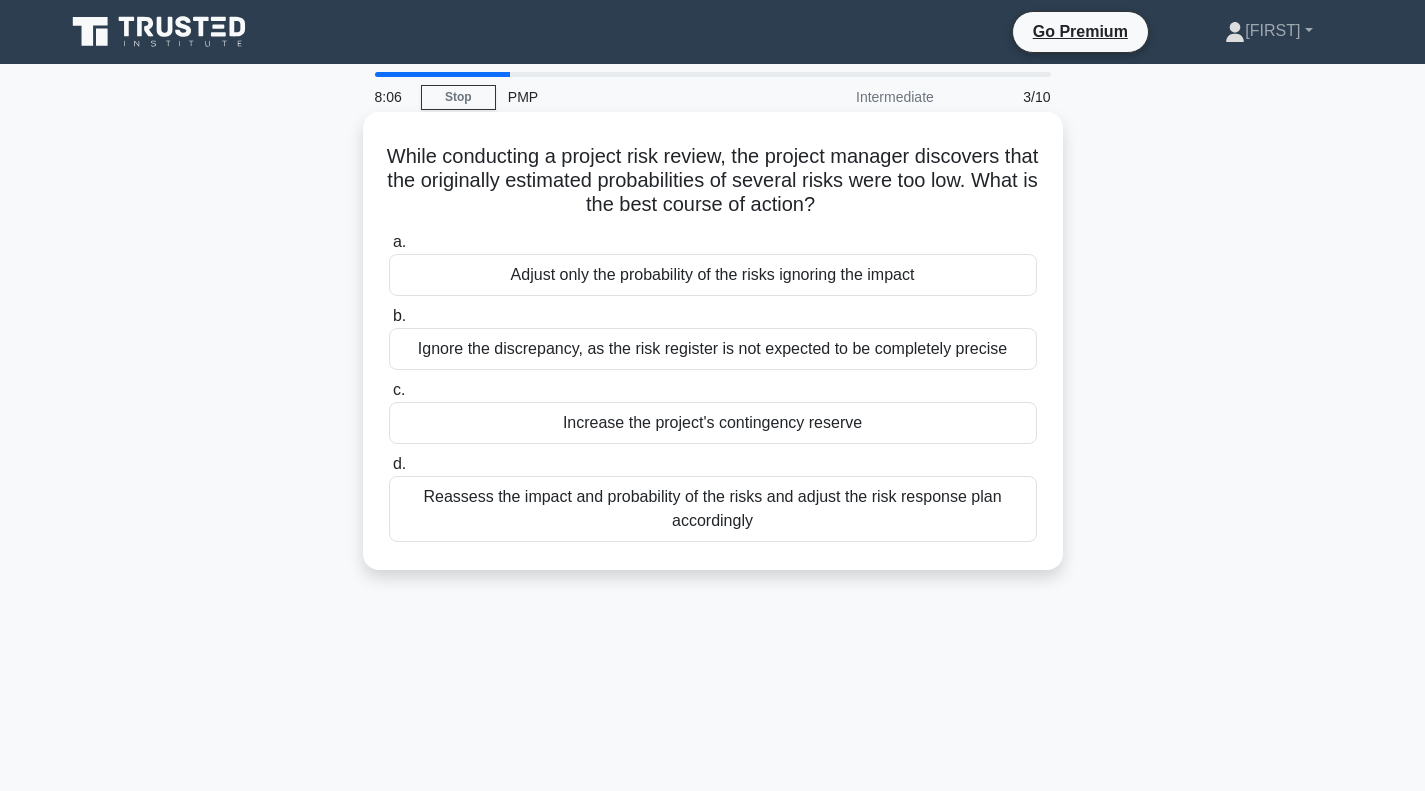 click on "Reassess the impact and probability of the risks and adjust the risk response plan accordingly" at bounding box center [713, 509] 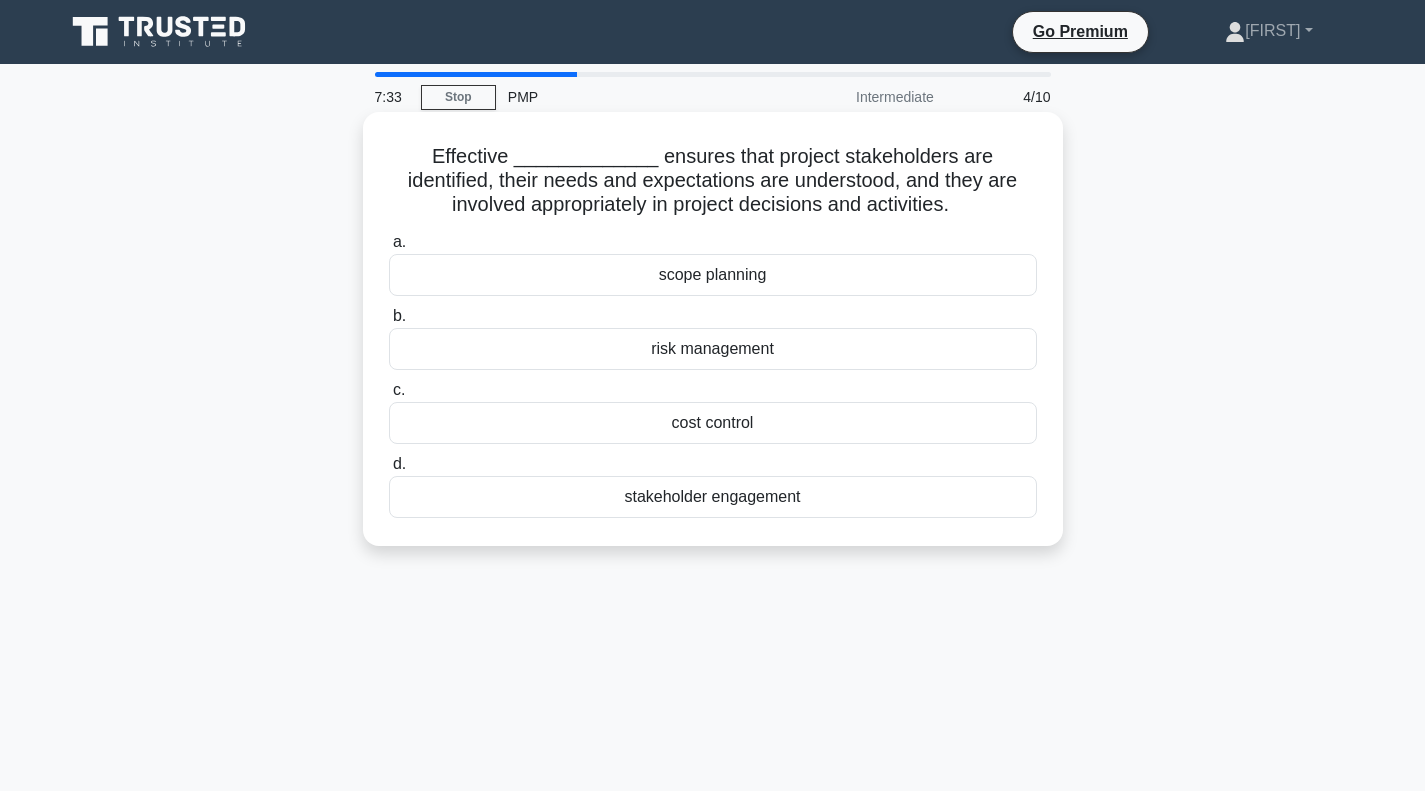click on "stakeholder engagement" at bounding box center (713, 497) 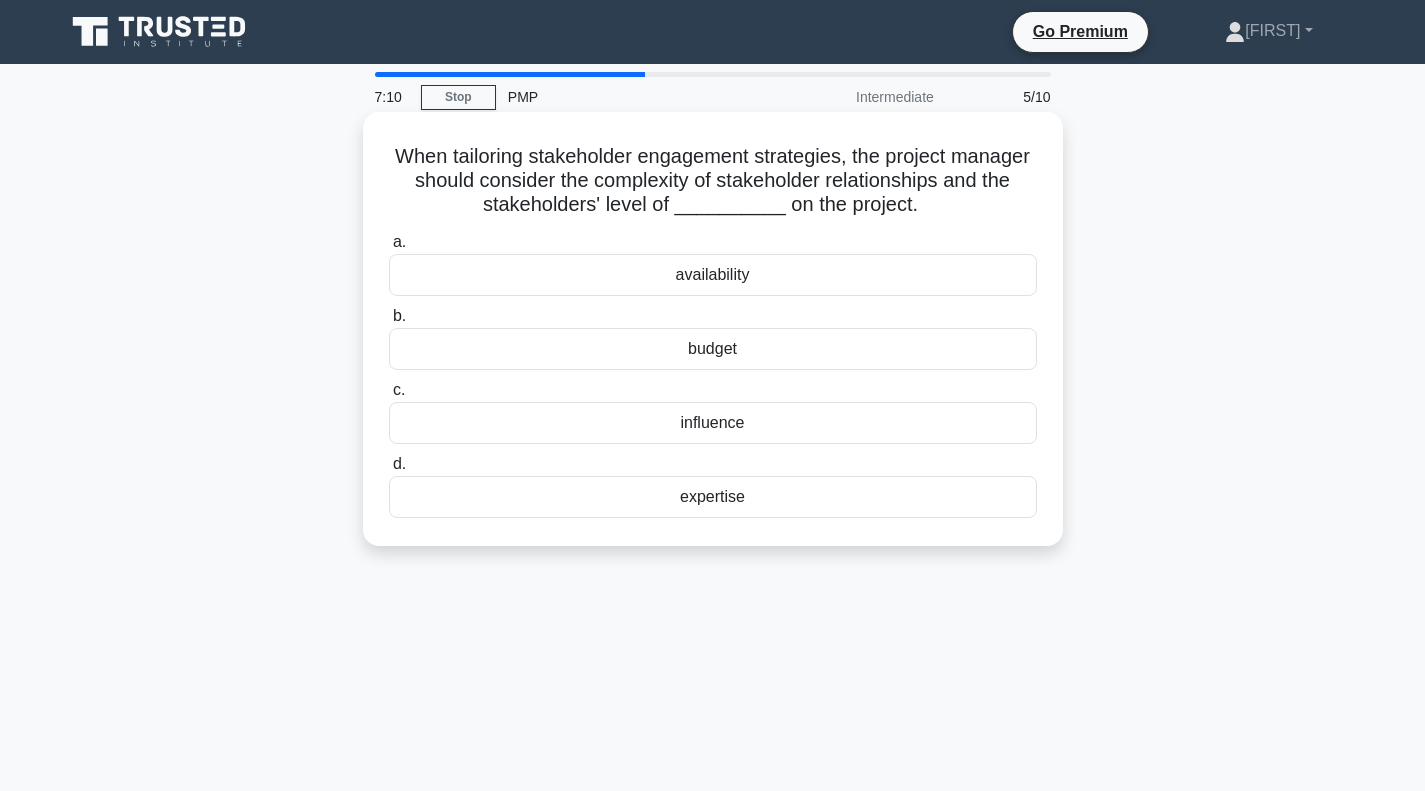 click on "influence" at bounding box center (713, 423) 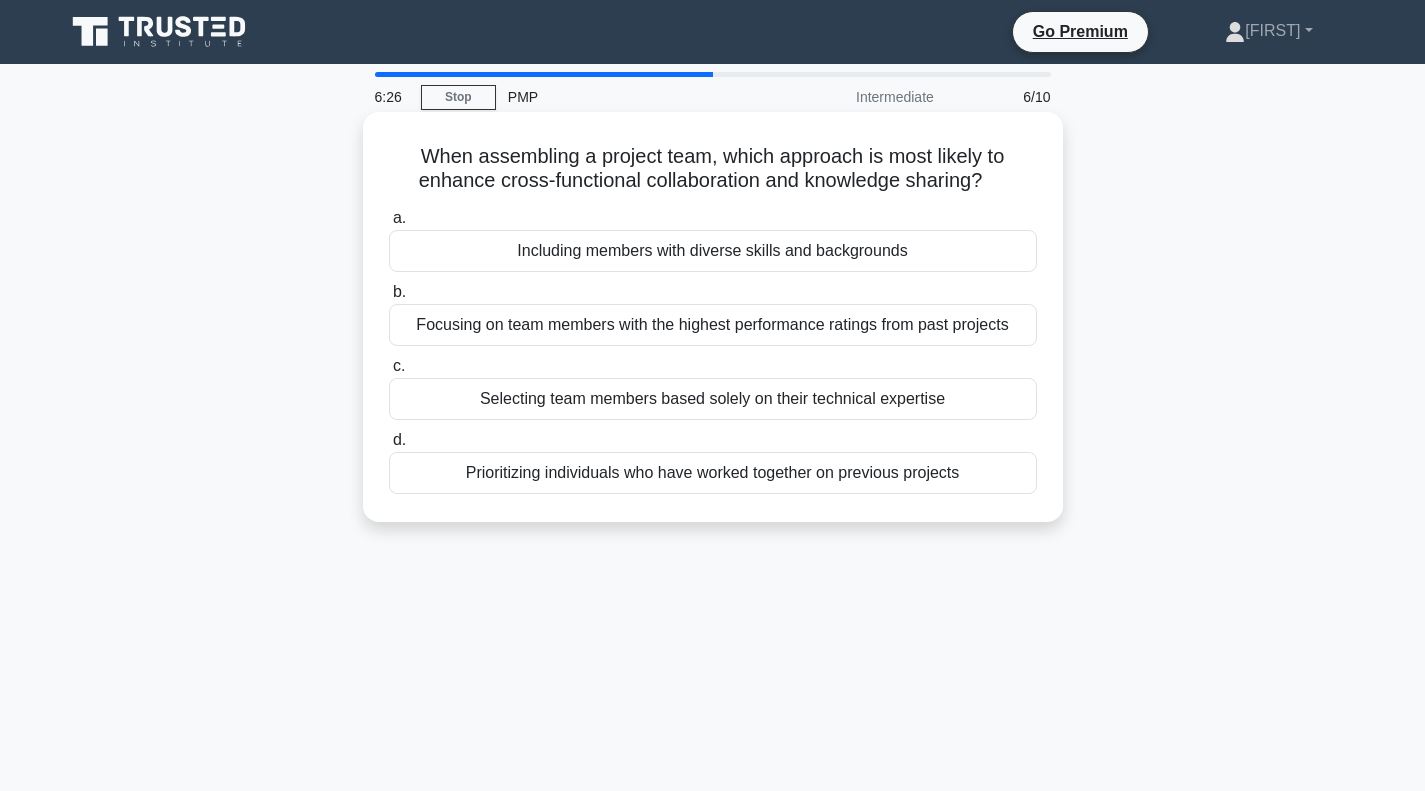 click on "Selecting team members based solely on their technical expertise" at bounding box center [713, 399] 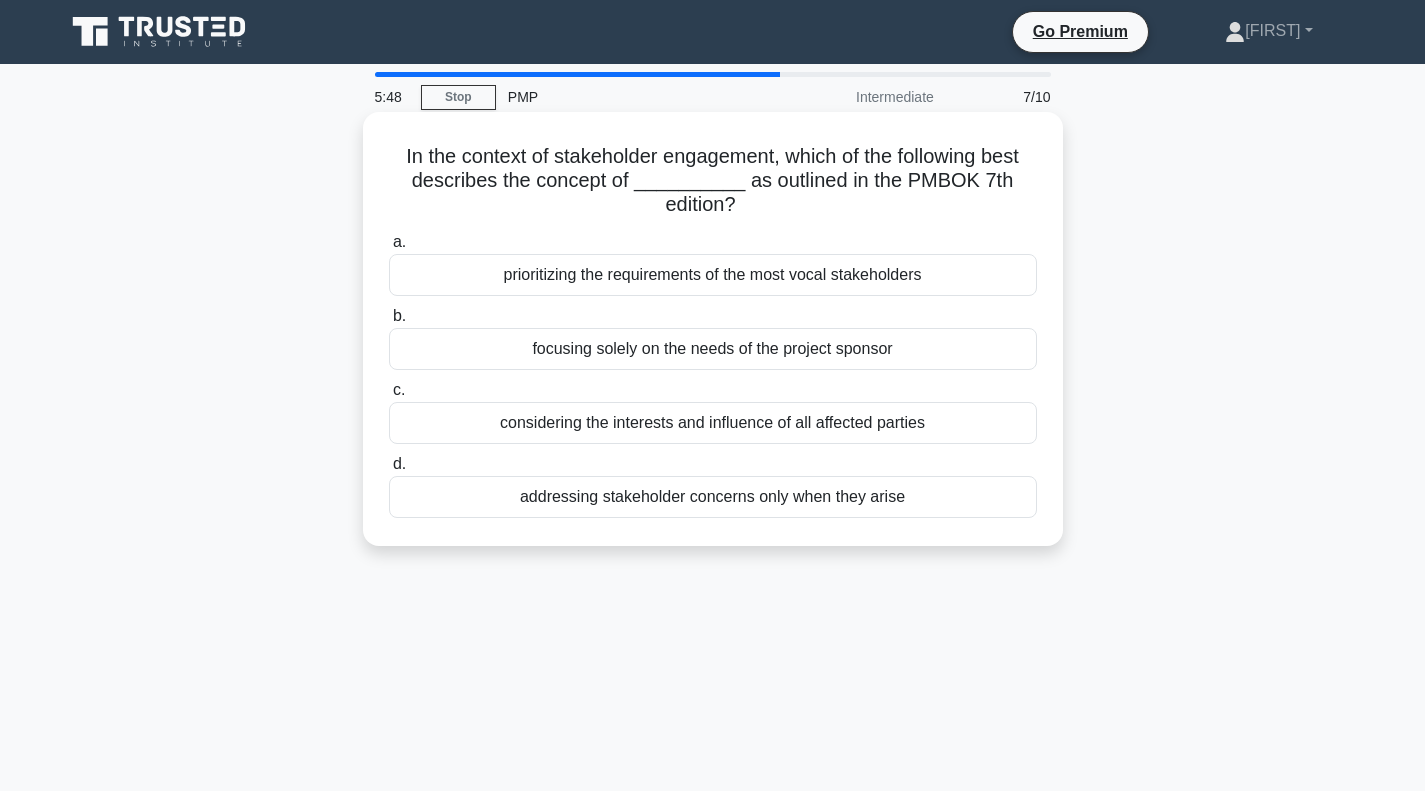 click on "considering the interests and influence of all affected parties" at bounding box center (713, 423) 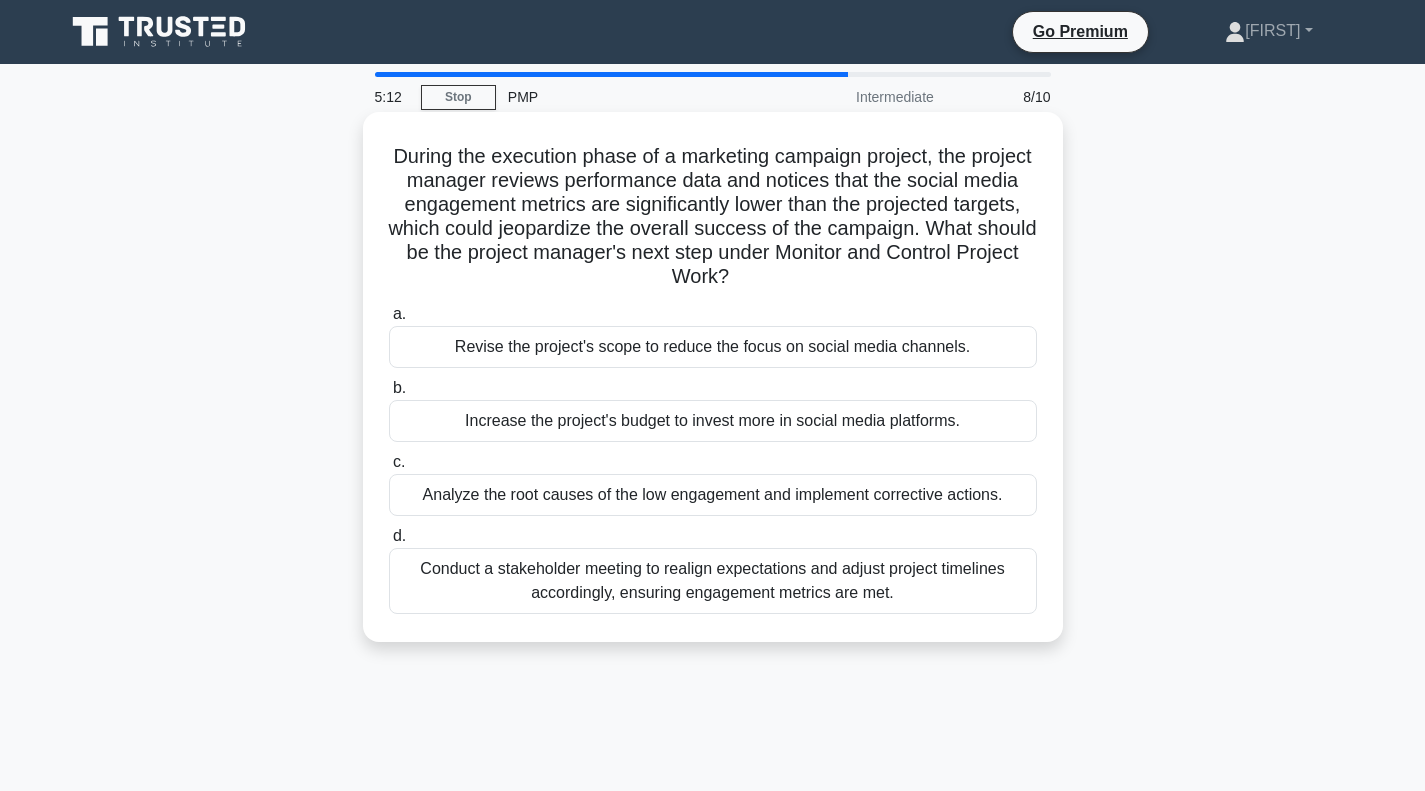 click on "Conduct a stakeholder meeting to realign expectations and adjust project timelines accordingly, ensuring engagement metrics are met." at bounding box center (713, 581) 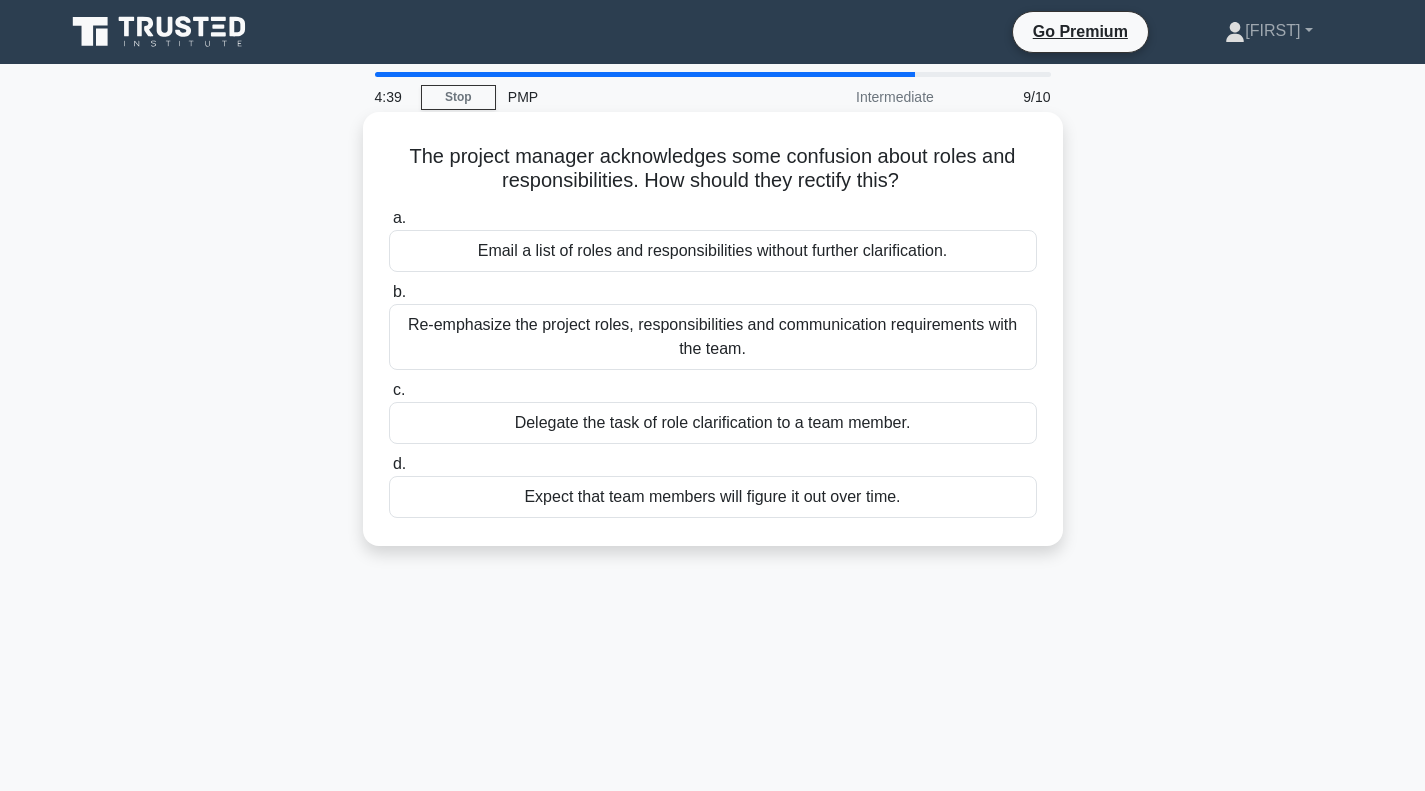 click on "Re-emphasize the project roles, responsibilities and communication requirements with the team." at bounding box center [713, 337] 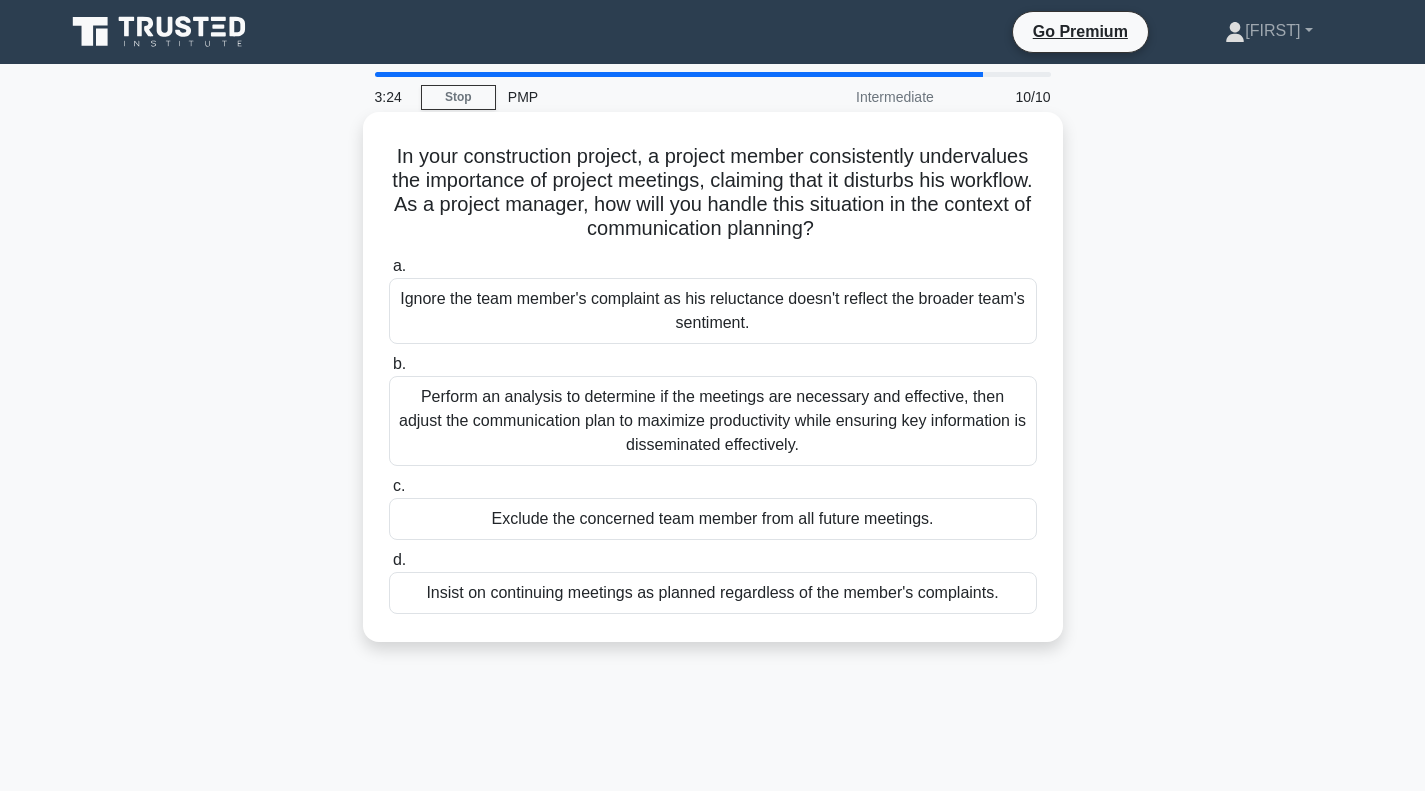 click on "Insist on continuing meetings as planned regardless of the member's complaints." at bounding box center (713, 593) 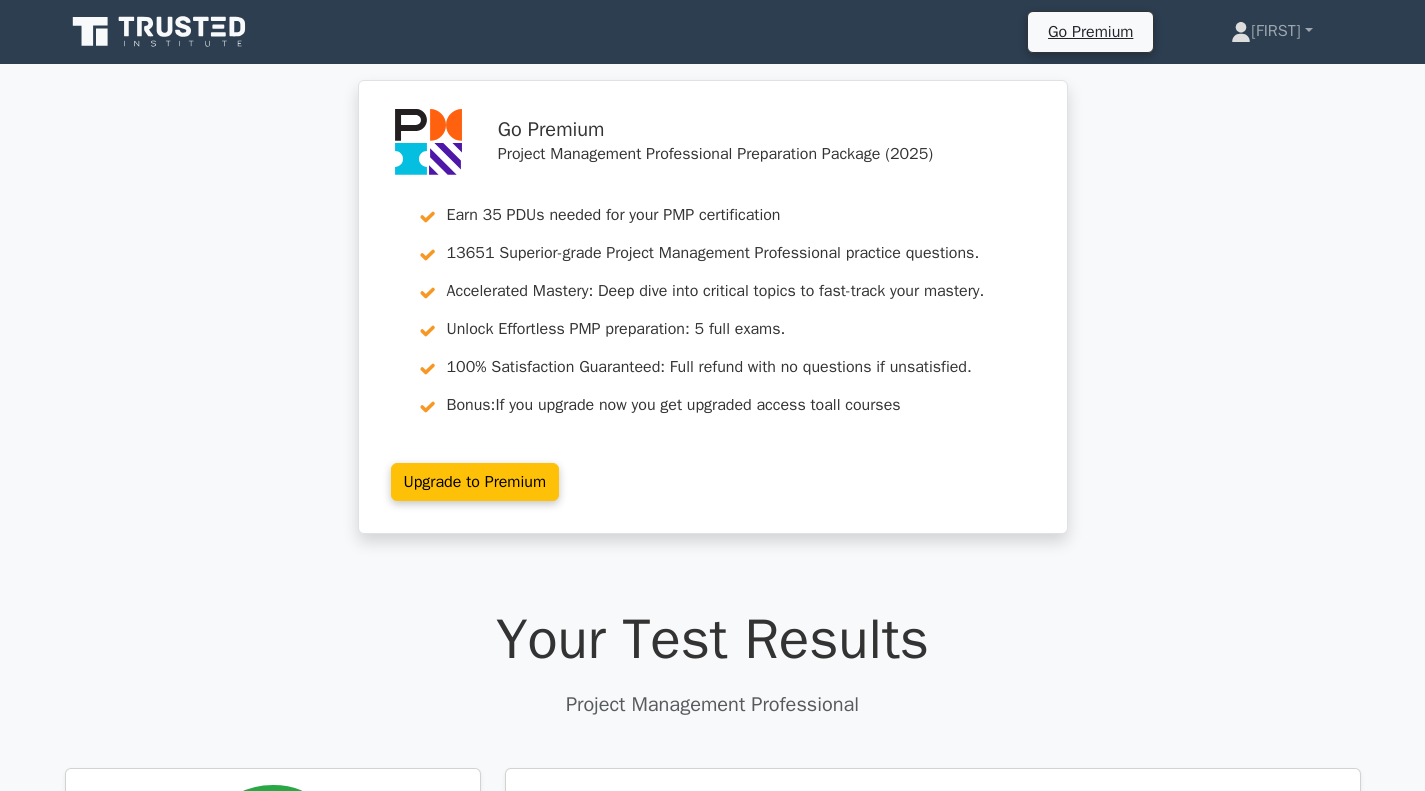 scroll, scrollTop: 0, scrollLeft: 0, axis: both 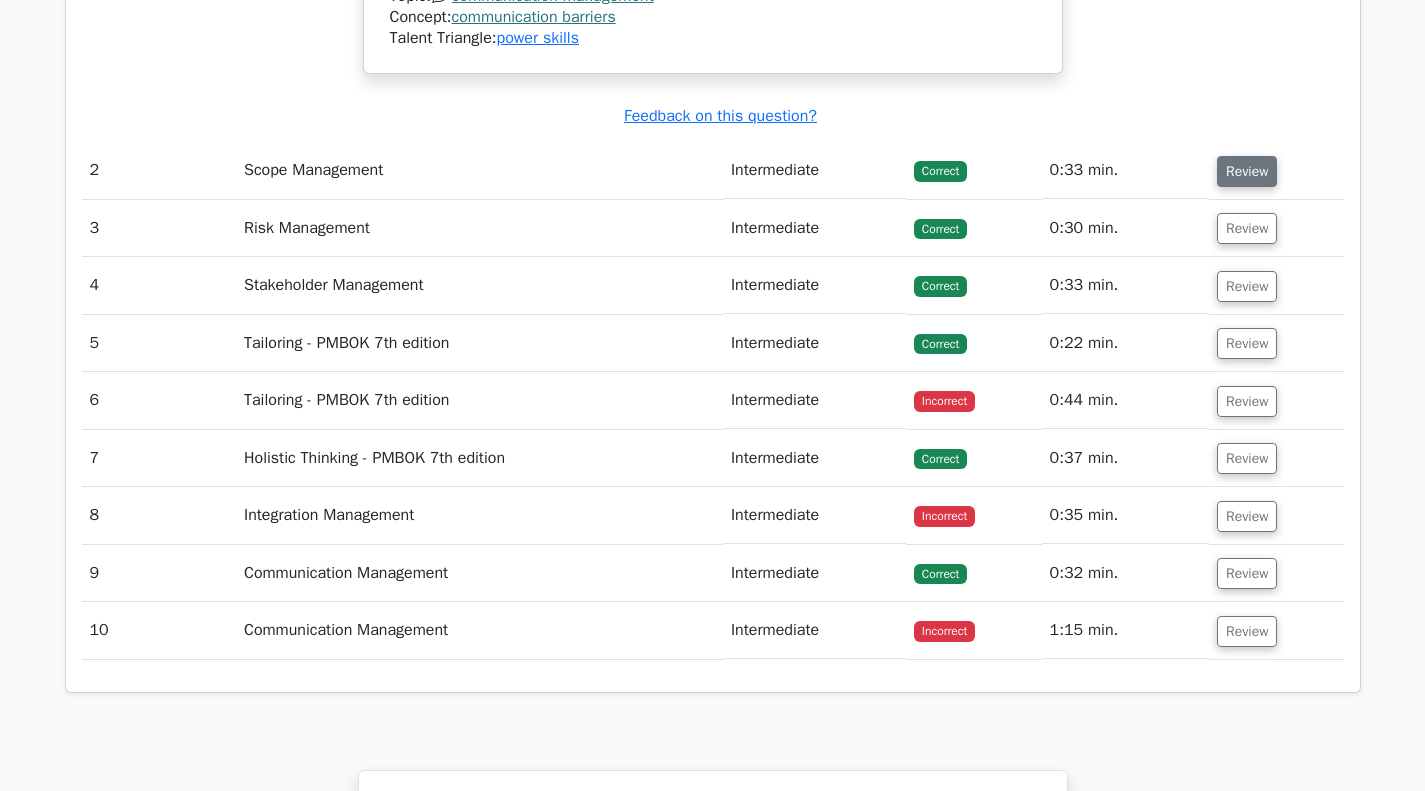 click on "Review" at bounding box center (1247, 171) 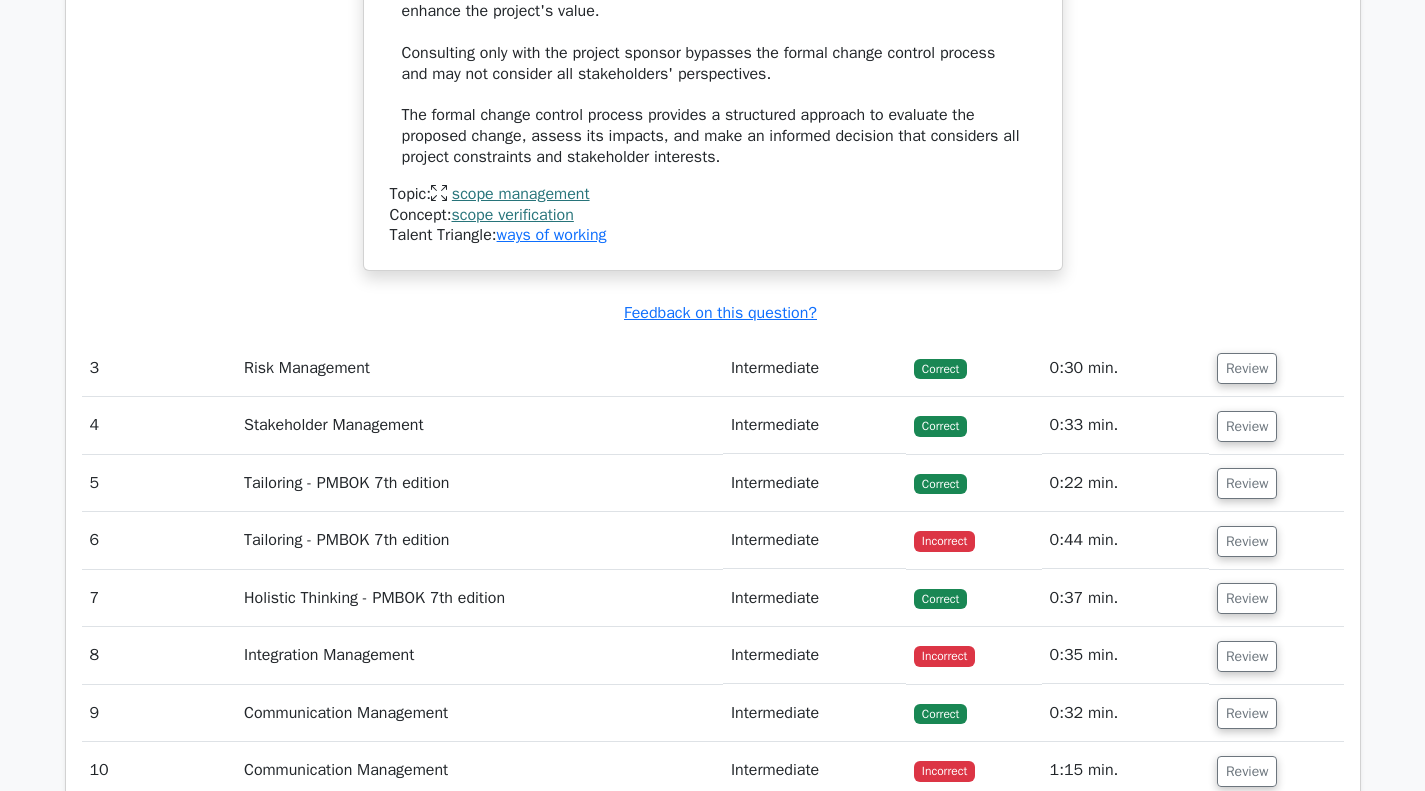 scroll, scrollTop: 3600, scrollLeft: 0, axis: vertical 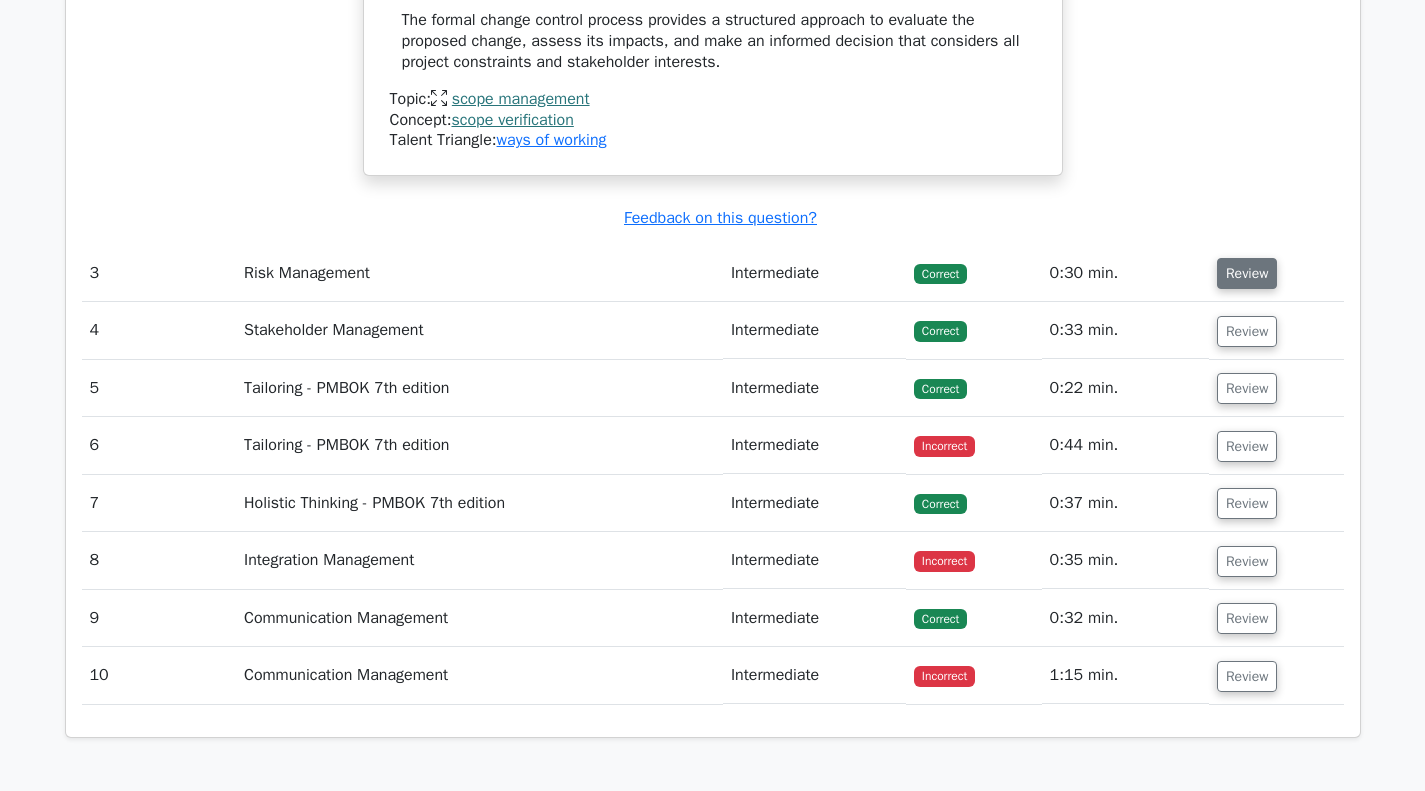 click on "Review" at bounding box center [1247, 273] 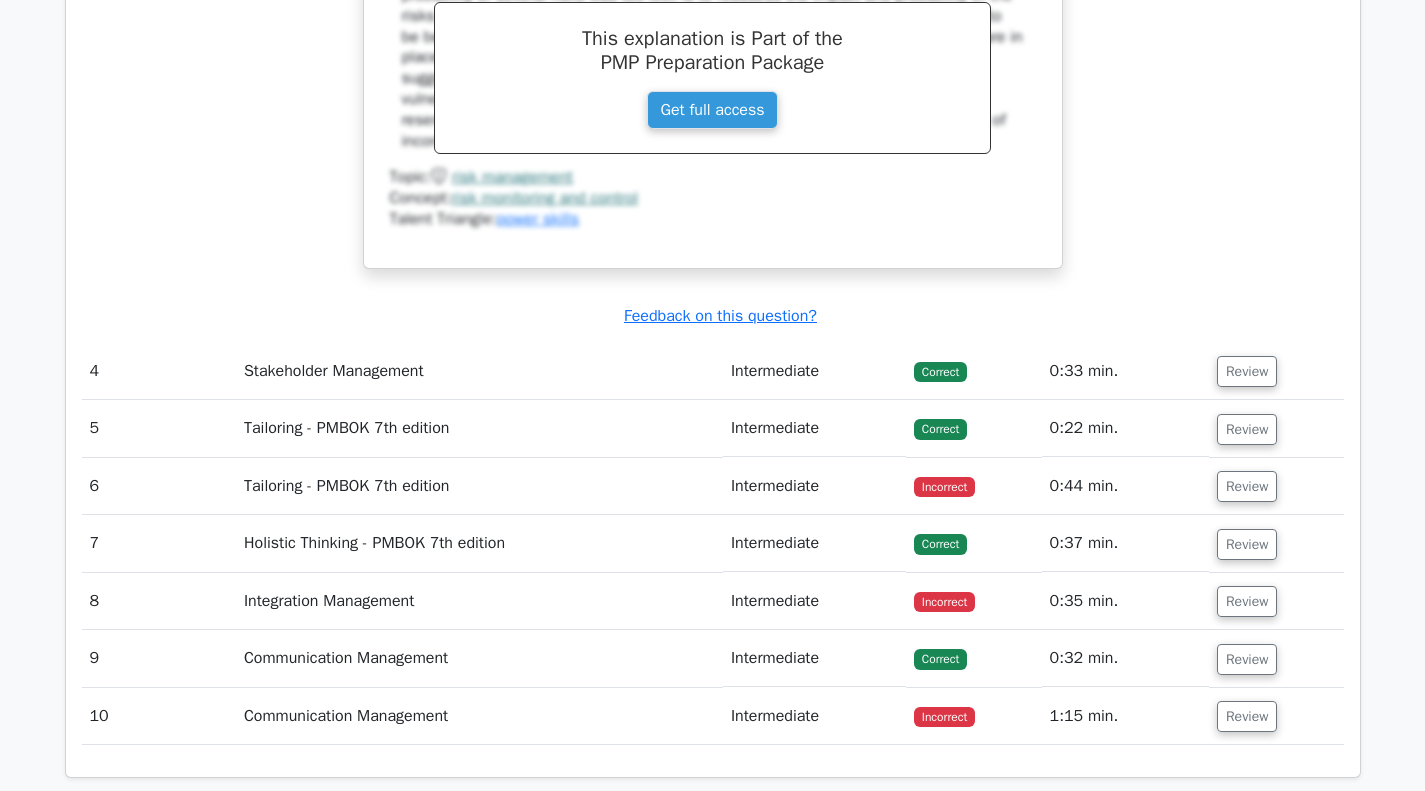scroll, scrollTop: 4408, scrollLeft: 0, axis: vertical 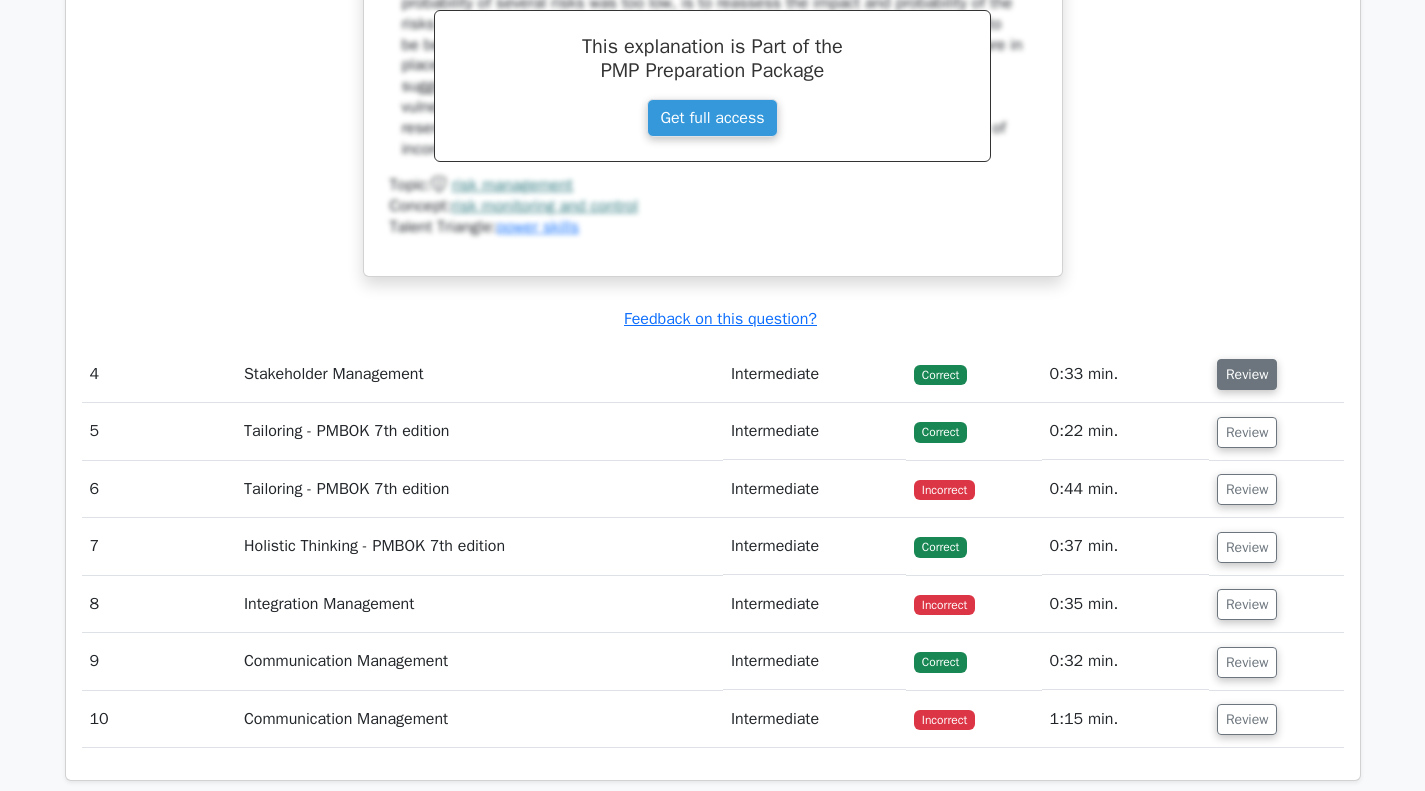 click on "Review" at bounding box center (1247, 374) 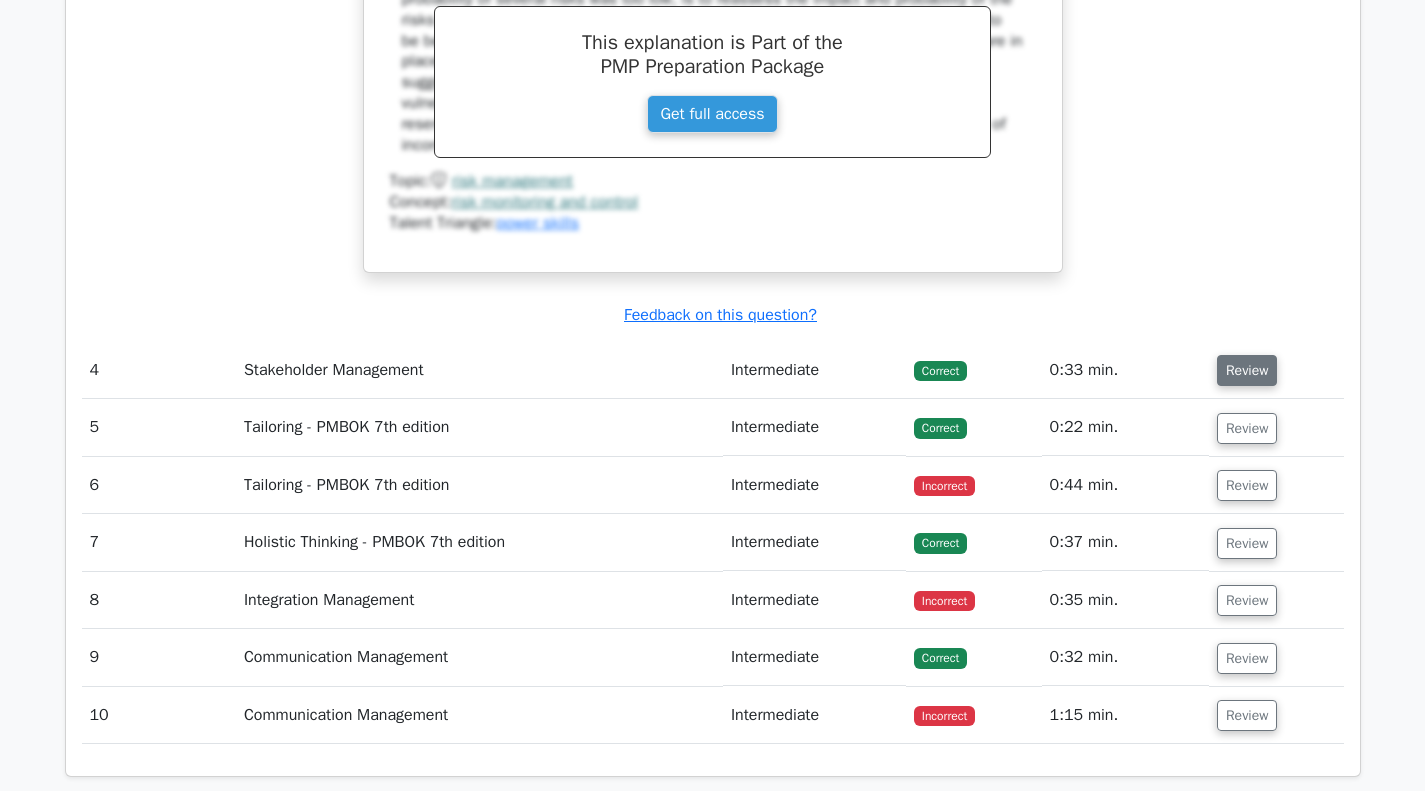 click on "Review" at bounding box center (1247, 370) 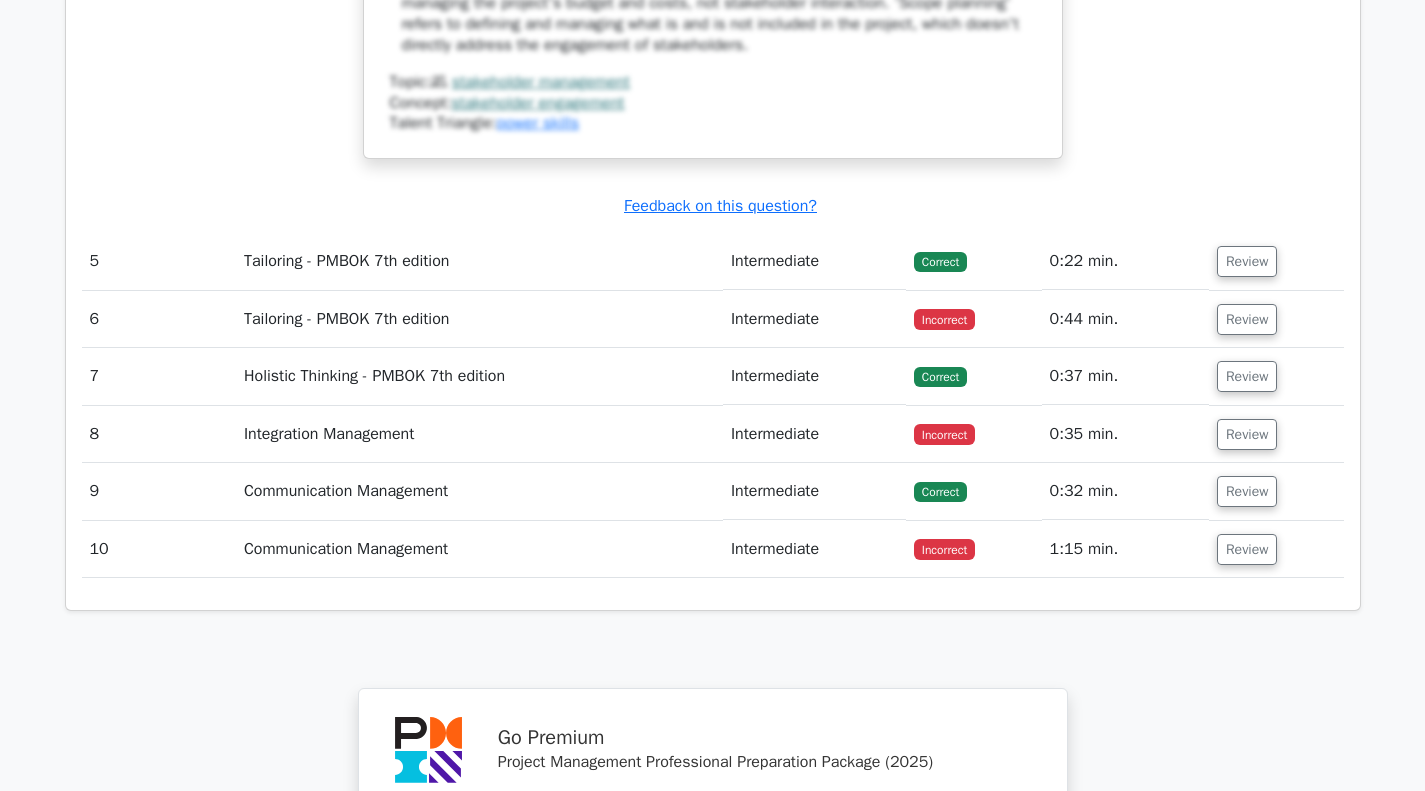 scroll, scrollTop: 5512, scrollLeft: 0, axis: vertical 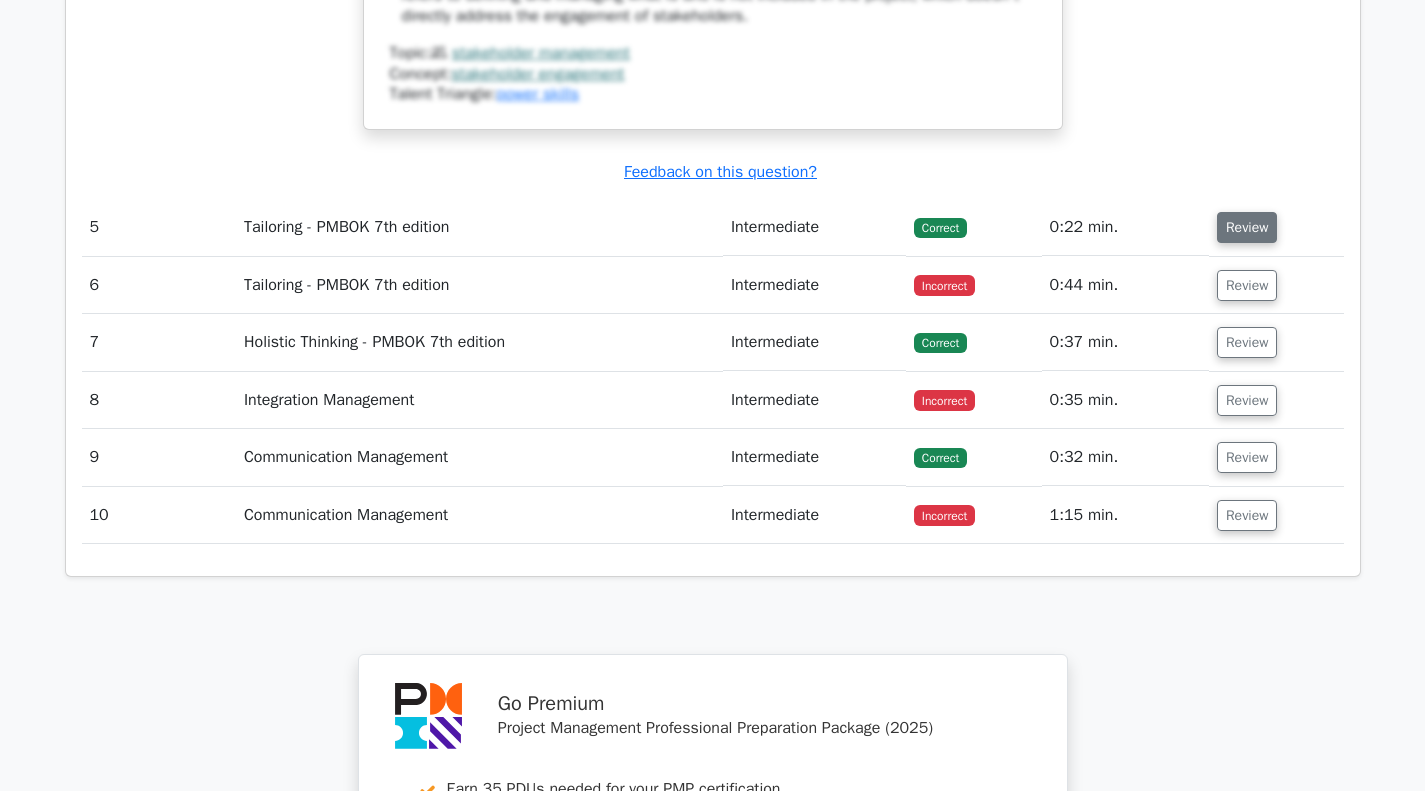 click on "Review" at bounding box center (1247, 227) 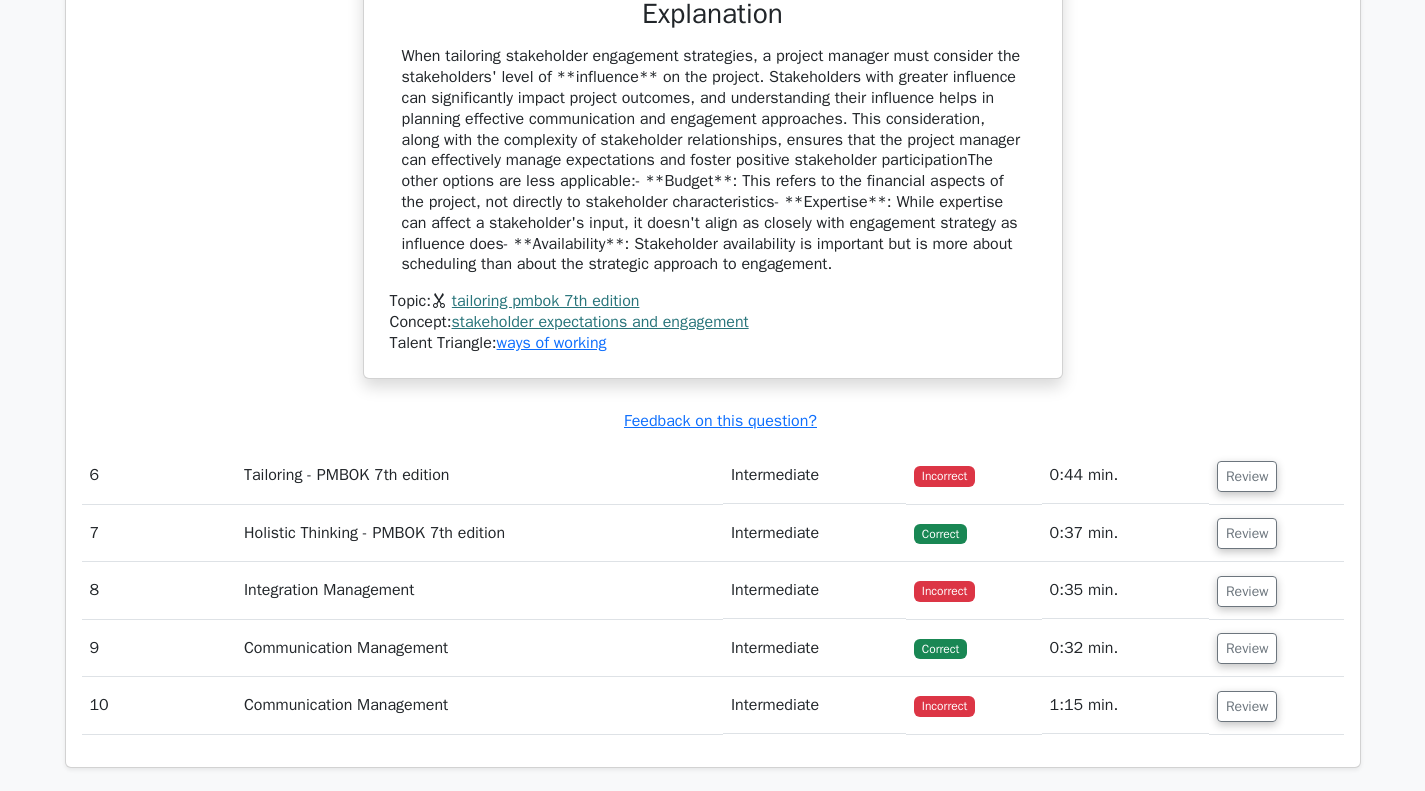 scroll, scrollTop: 6412, scrollLeft: 0, axis: vertical 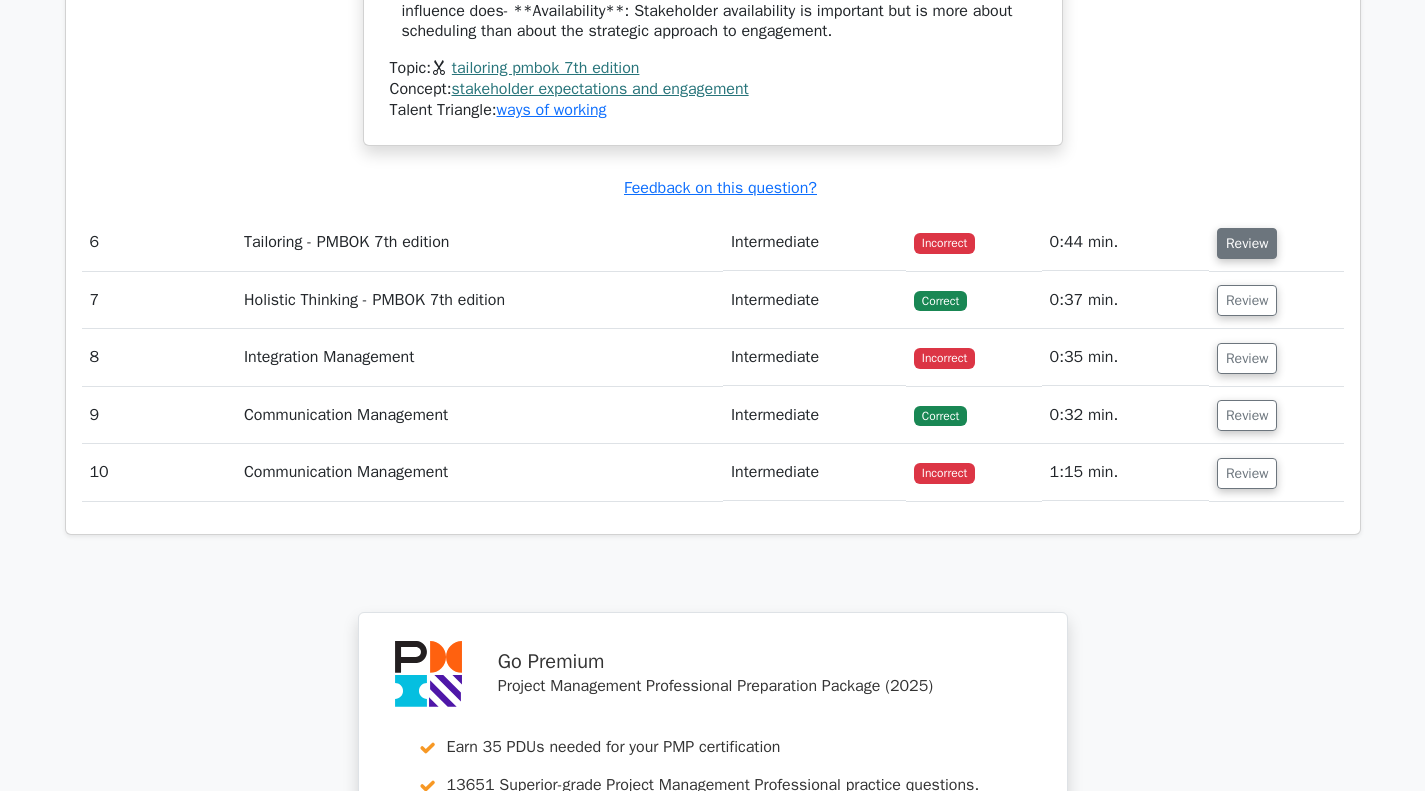 click on "Review" at bounding box center (1247, 243) 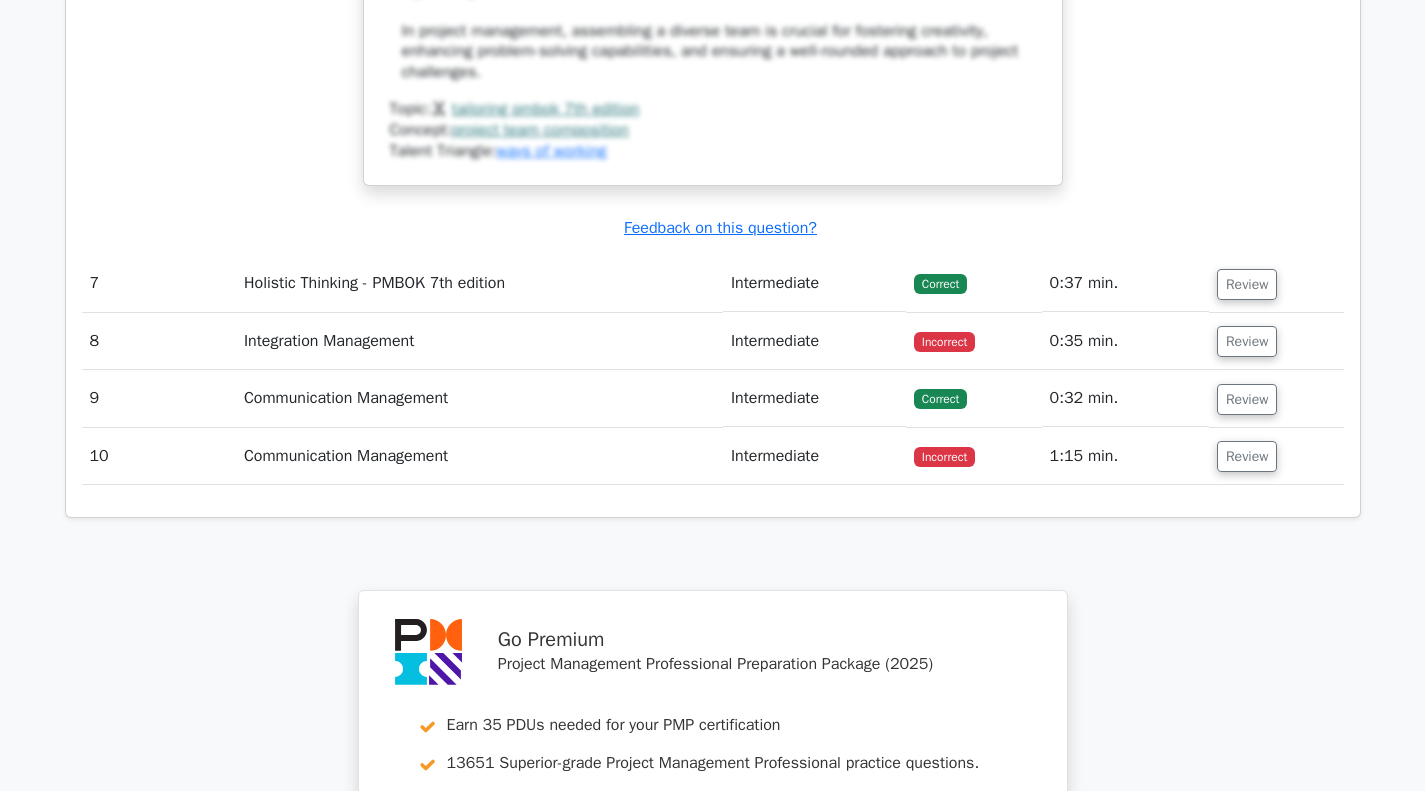 scroll, scrollTop: 7612, scrollLeft: 0, axis: vertical 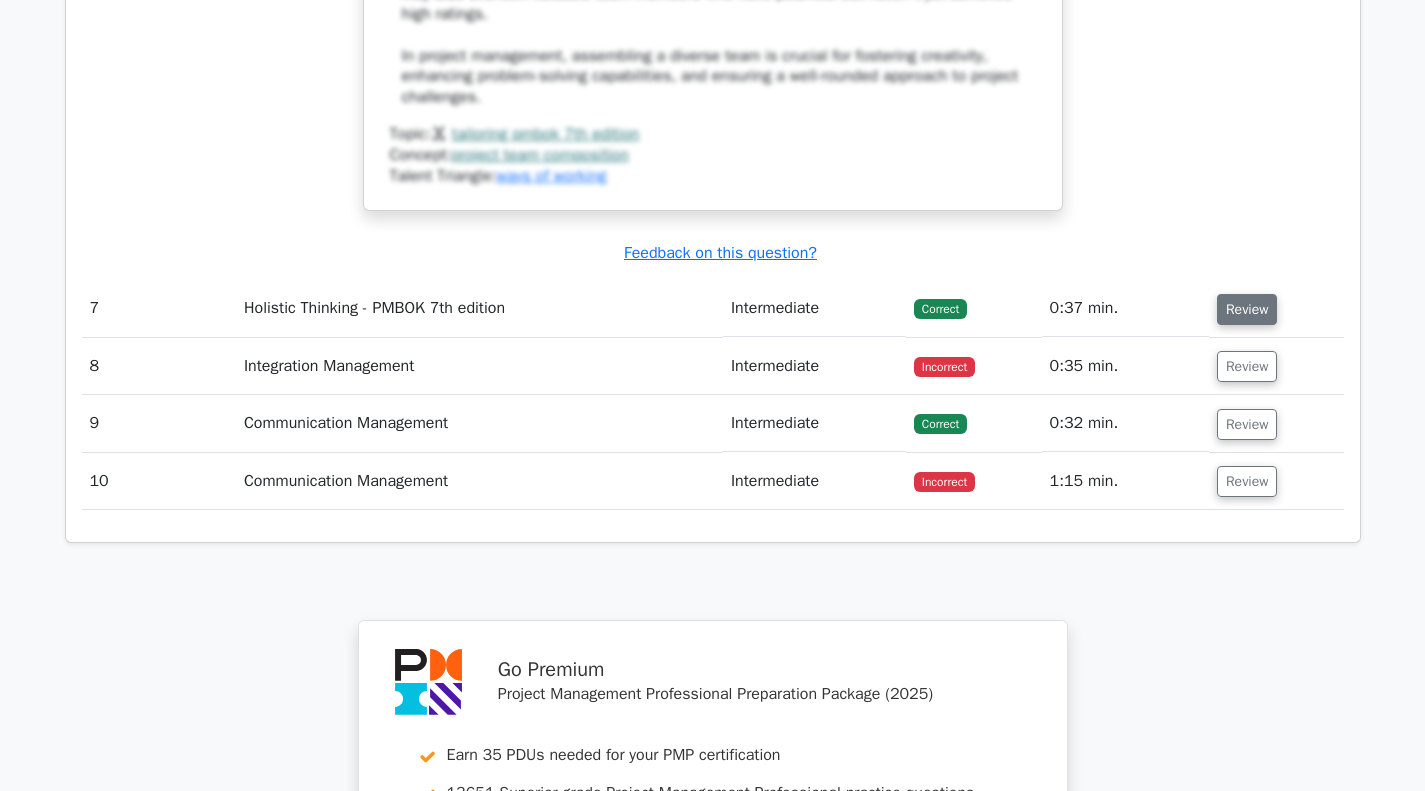 click on "Review" at bounding box center [1247, 309] 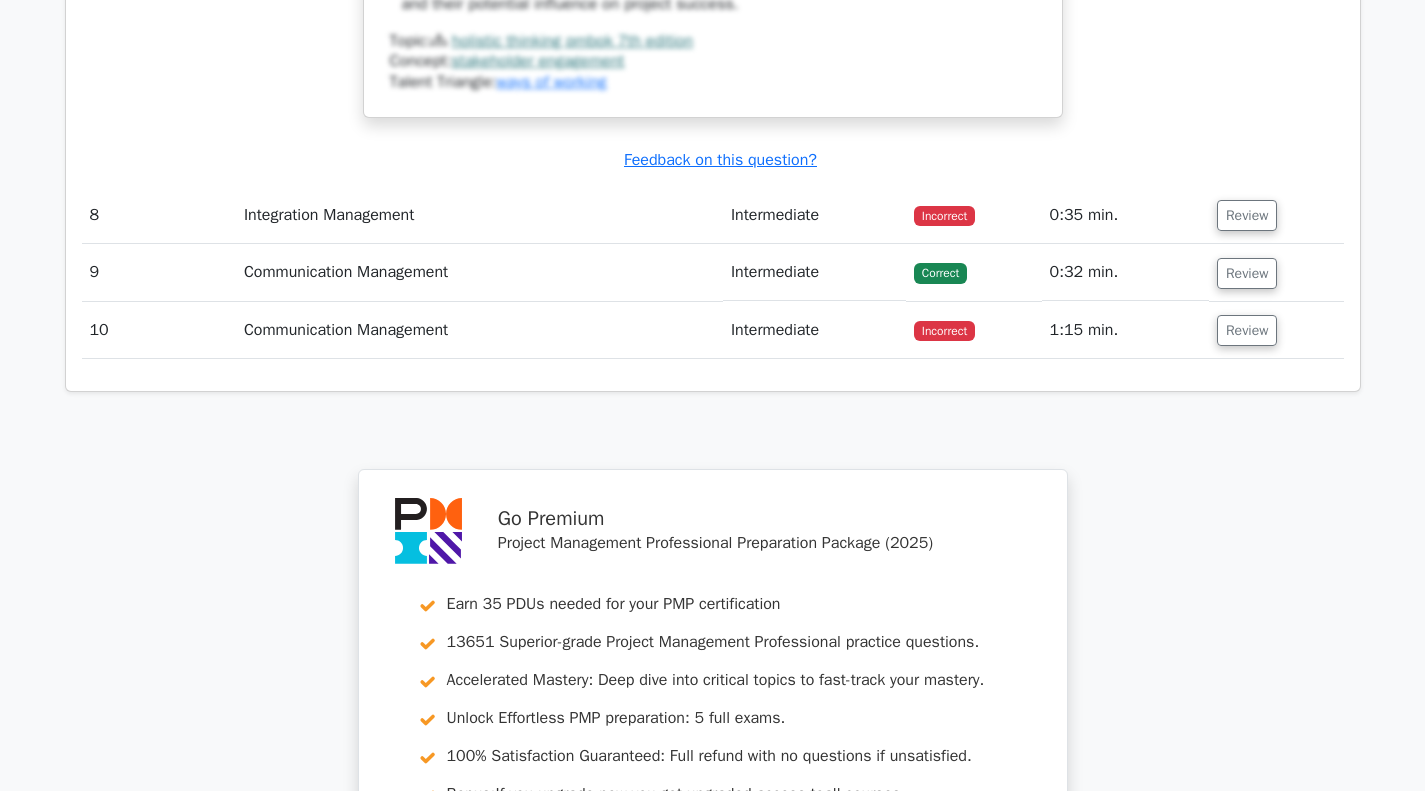 scroll, scrollTop: 8612, scrollLeft: 0, axis: vertical 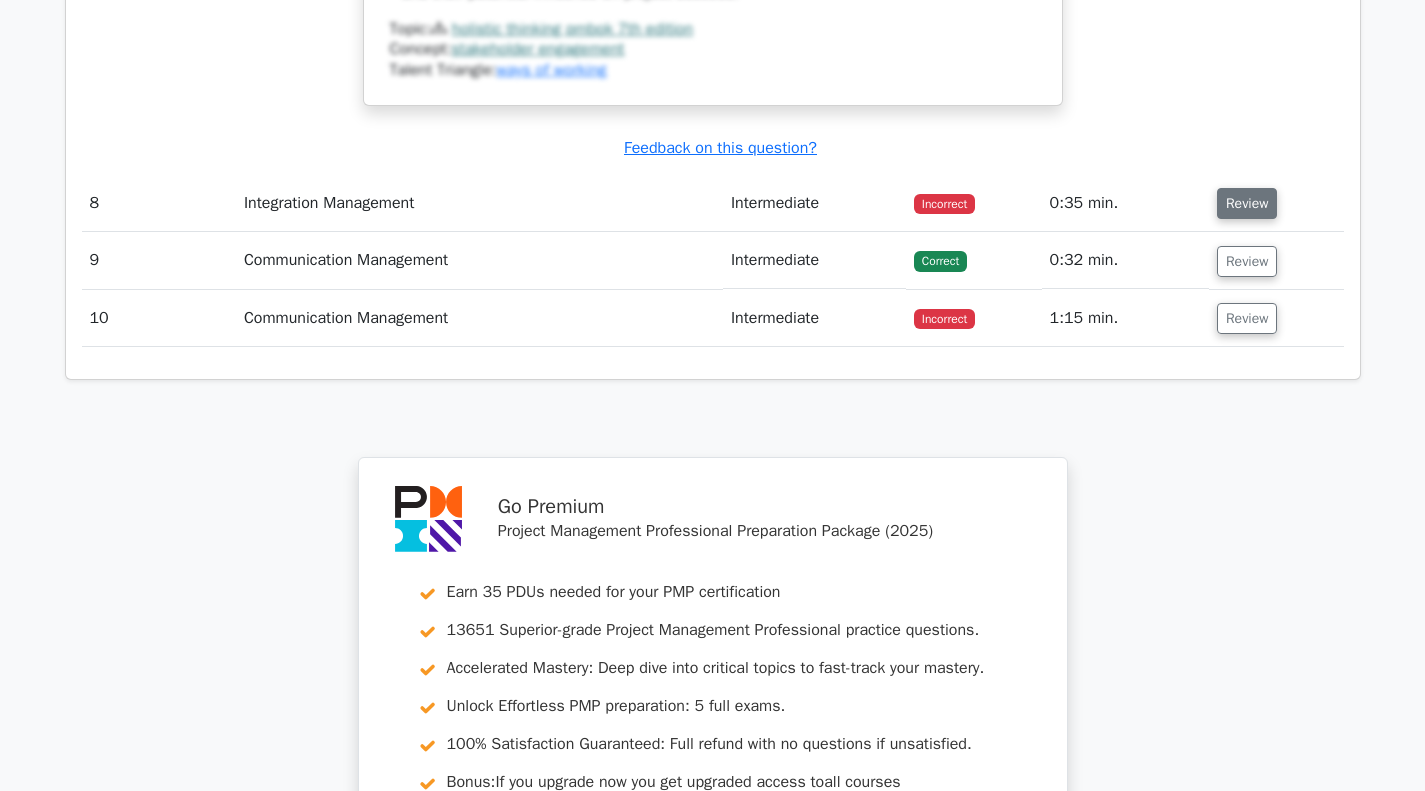 click on "Review" at bounding box center [1247, 203] 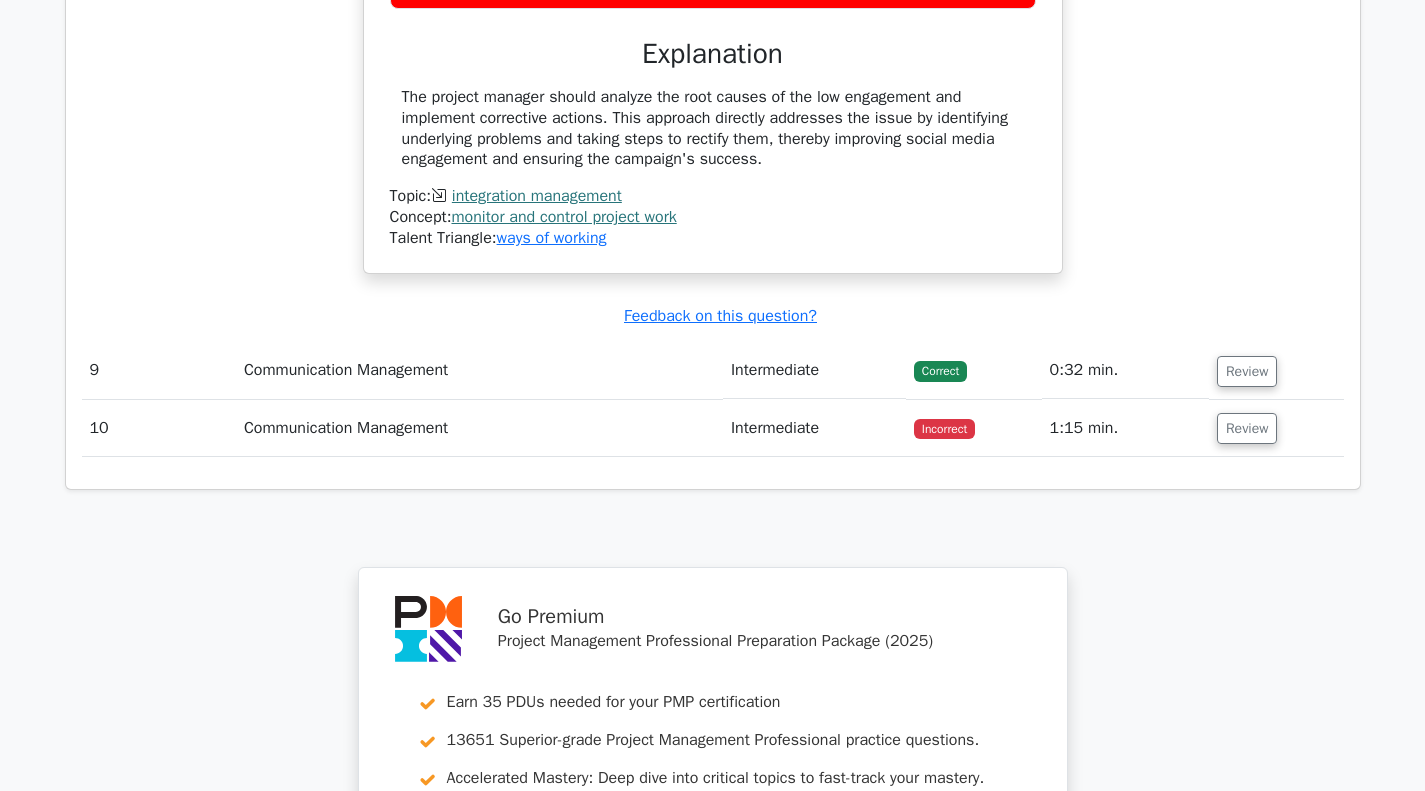 scroll, scrollTop: 9312, scrollLeft: 0, axis: vertical 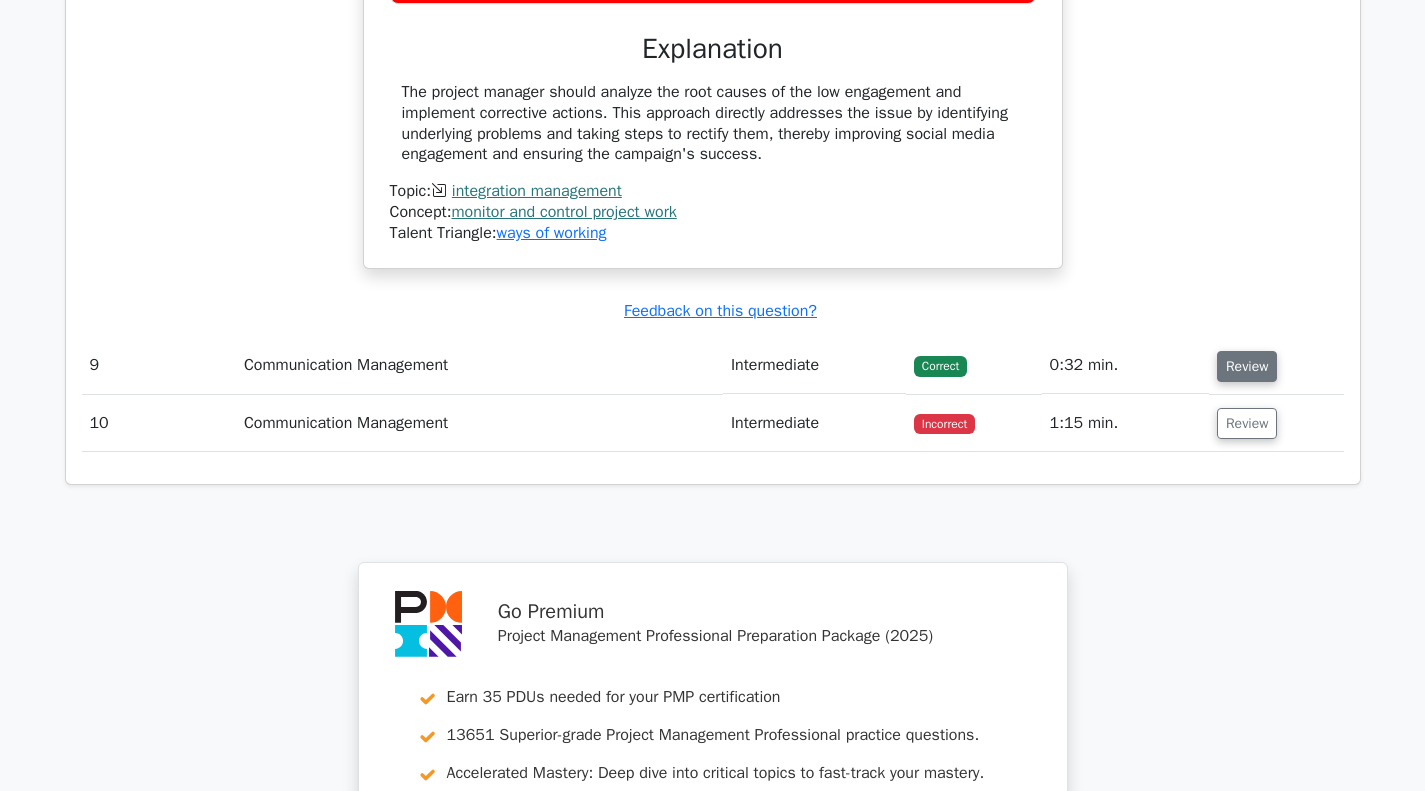 click on "Review" at bounding box center (1247, 366) 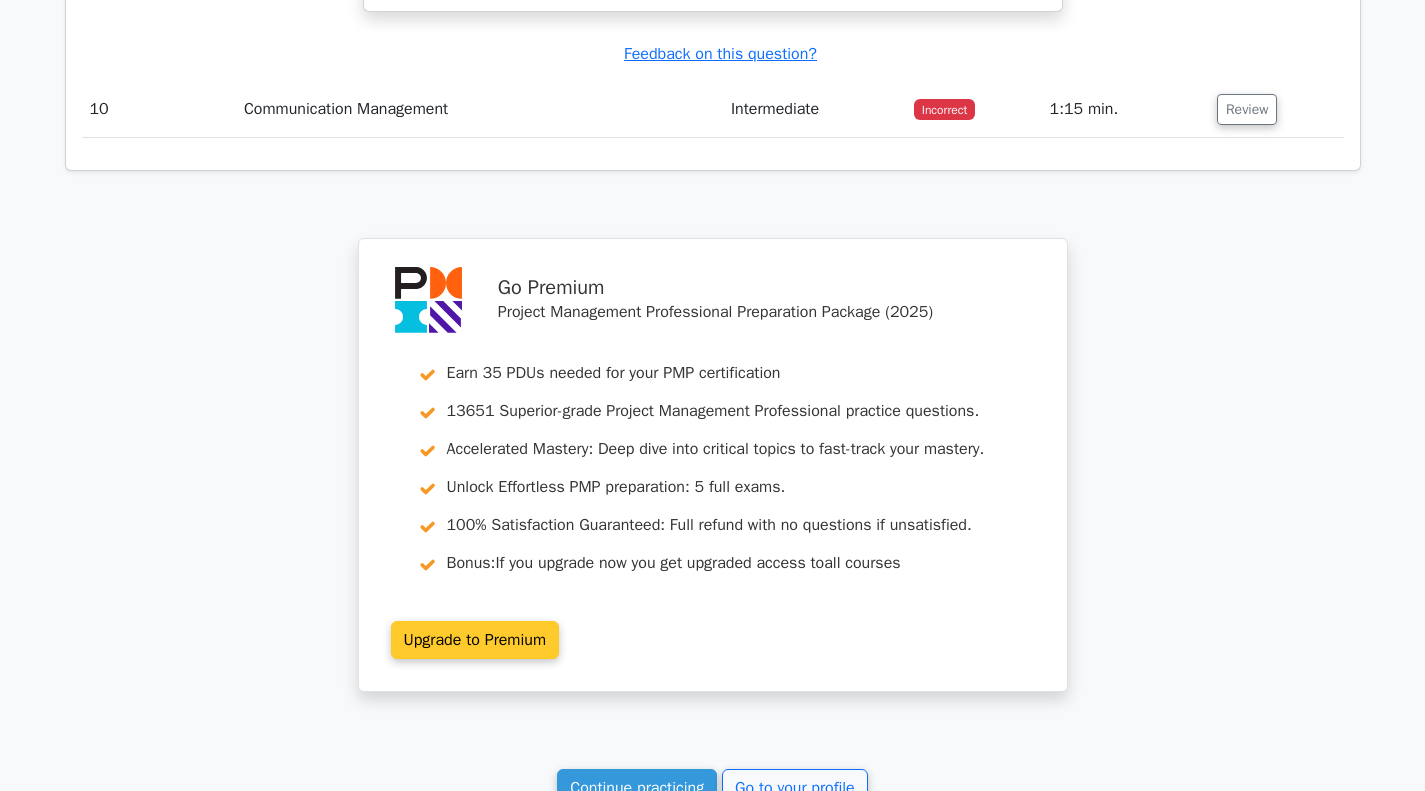 scroll, scrollTop: 10412, scrollLeft: 0, axis: vertical 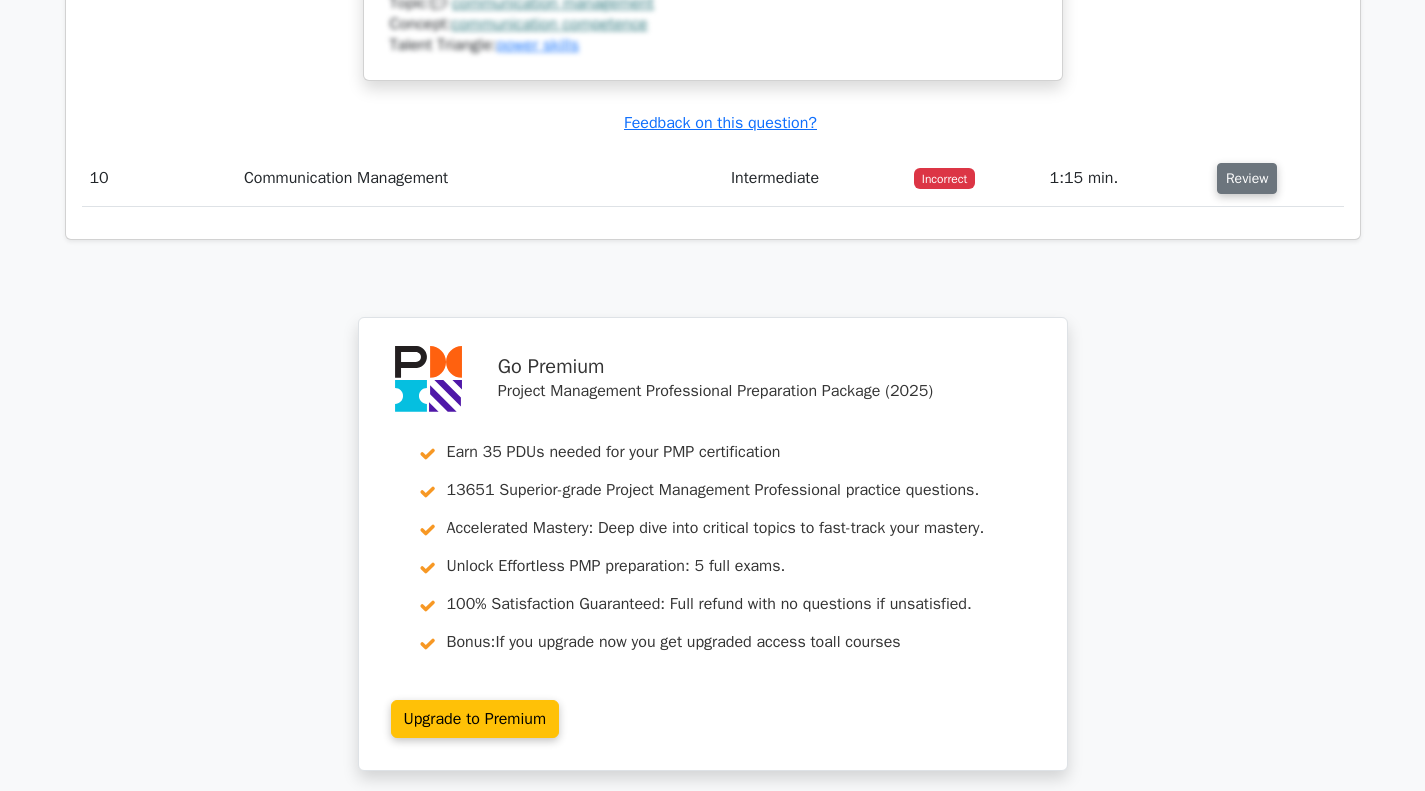click on "Review" at bounding box center (1247, 178) 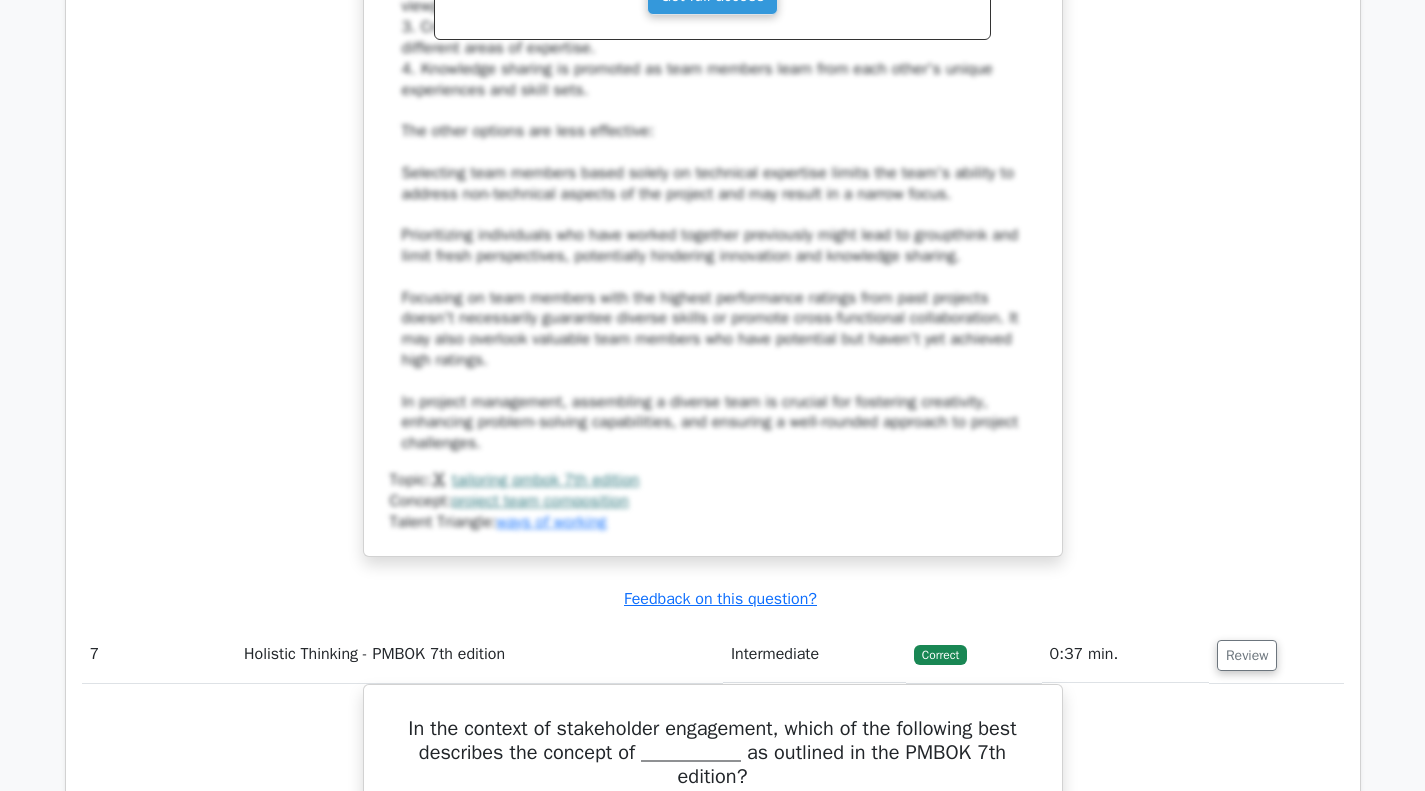 scroll, scrollTop: 7112, scrollLeft: 0, axis: vertical 